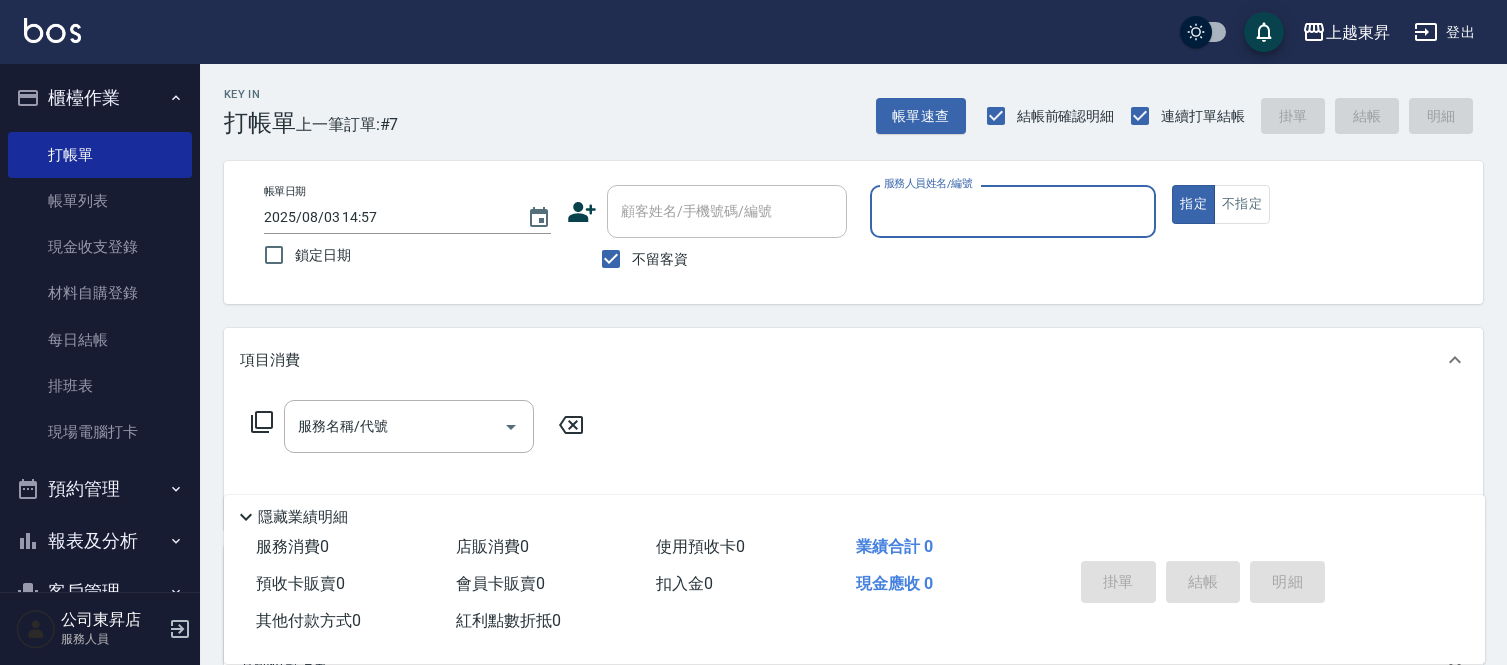 scroll, scrollTop: 0, scrollLeft: 0, axis: both 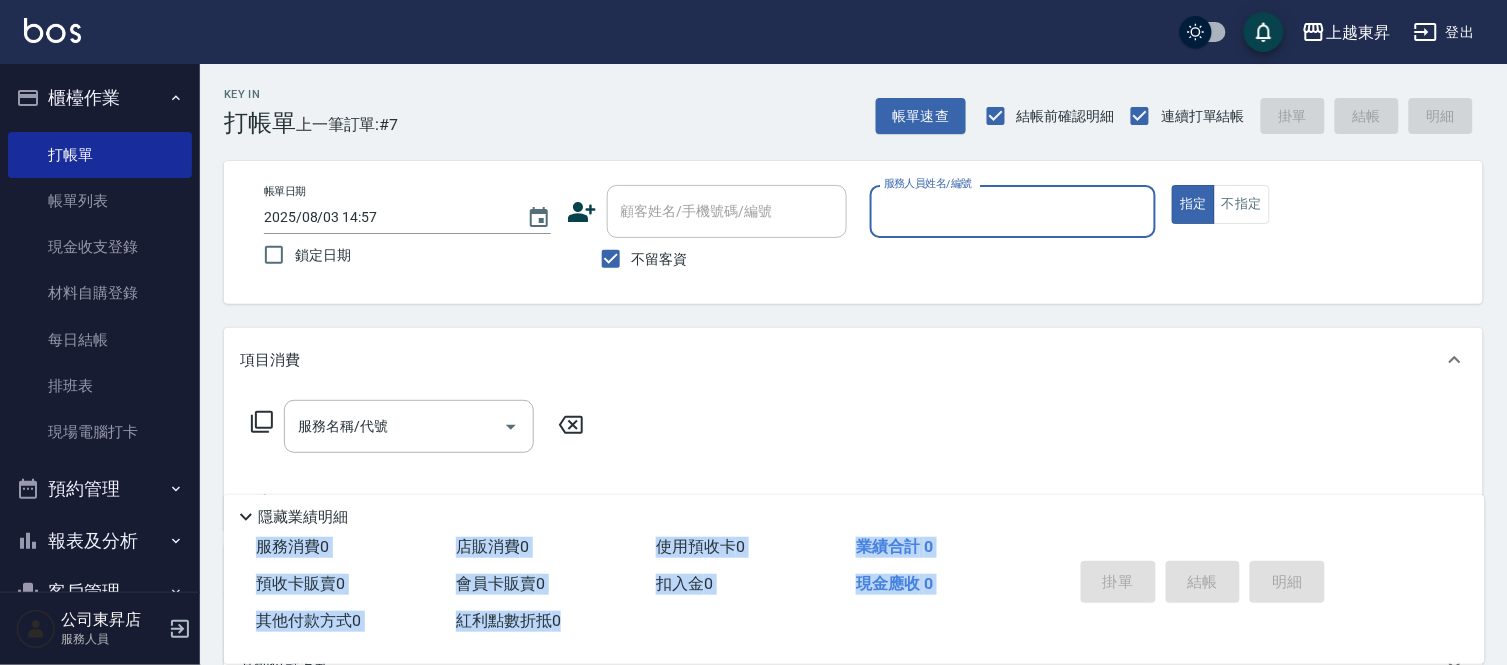 click on "隱藏業績明細 服務消費  0 店販消費  0 使用預收卡  0 業績合計   0 預收卡販賣  0 會員卡販賣  0 扣入金  0 現金應收   0 其他付款方式  0 紅利點數折抵  0 掛單 結帳 明細" at bounding box center (854, 579) 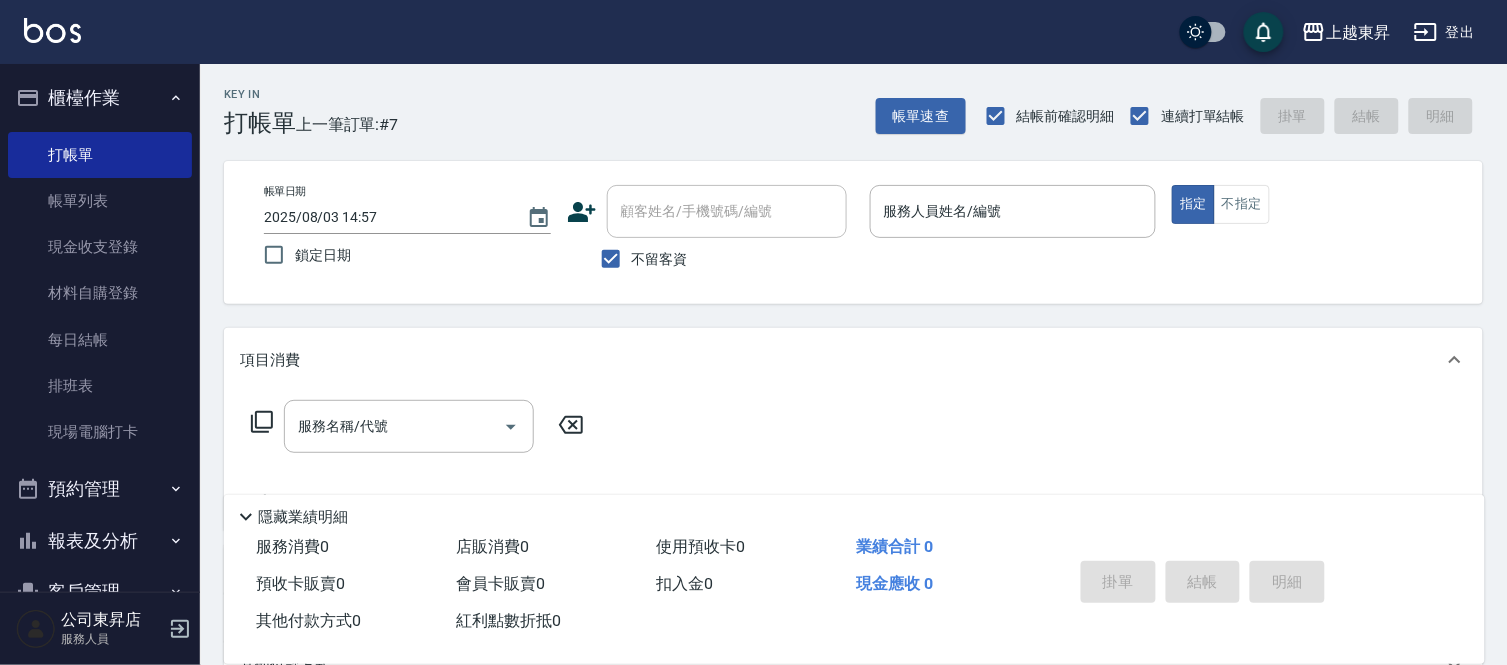 drag, startPoint x: 1502, startPoint y: 618, endPoint x: 1500, endPoint y: 631, distance: 13.152946 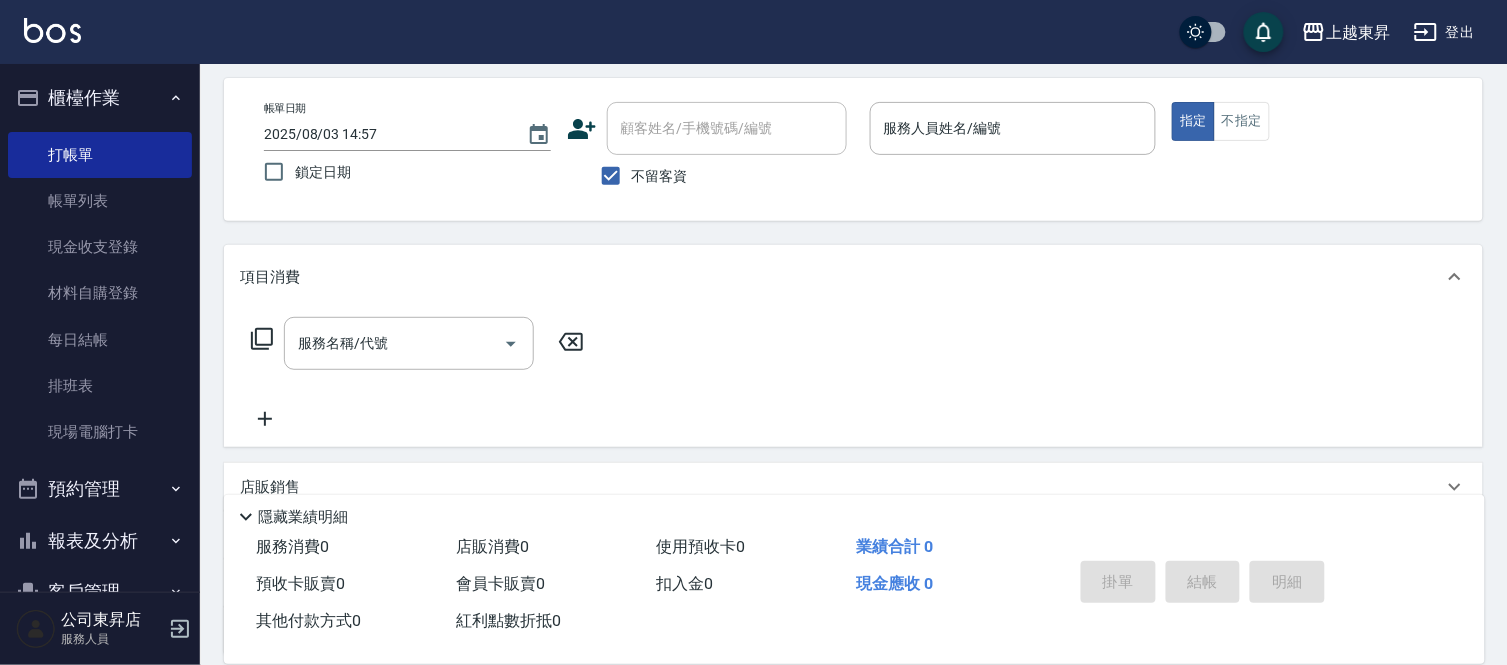 drag, startPoint x: 1502, startPoint y: 620, endPoint x: 1516, endPoint y: 684, distance: 65.51336 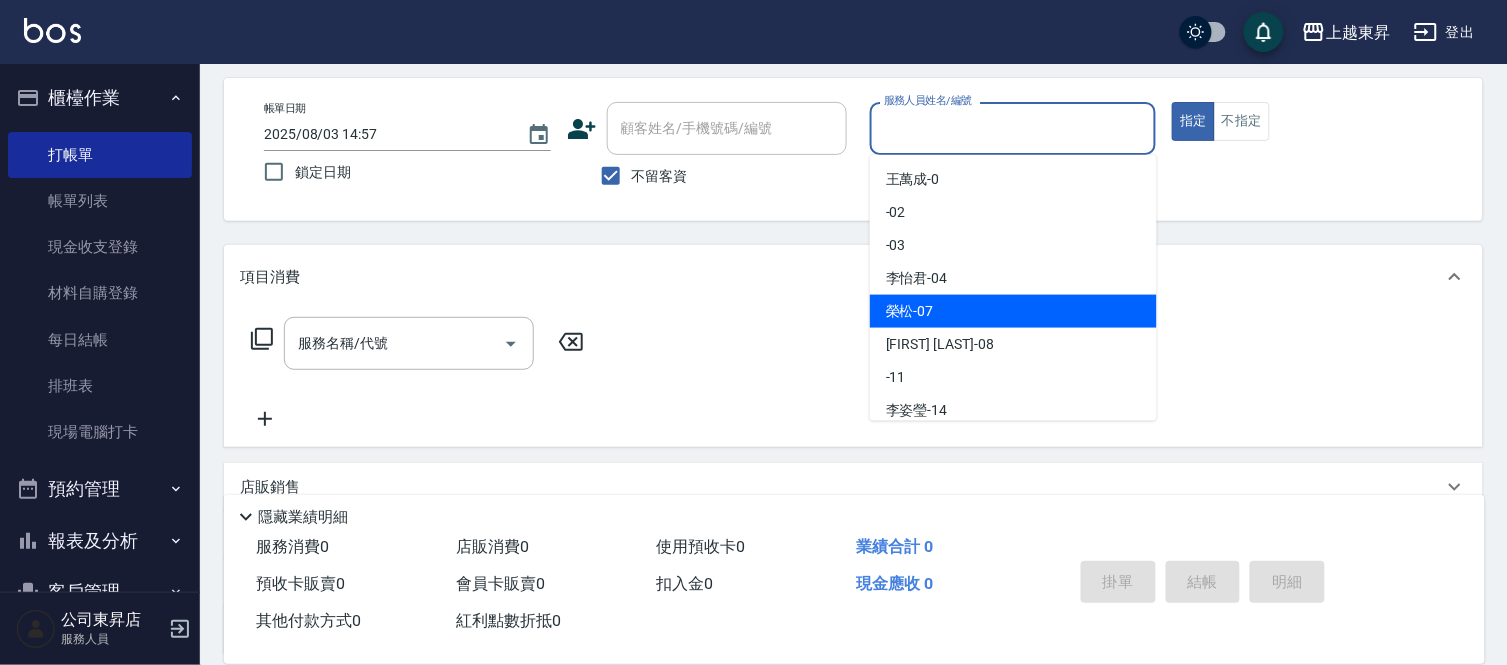 click on "[FIRST] -07" at bounding box center [910, 311] 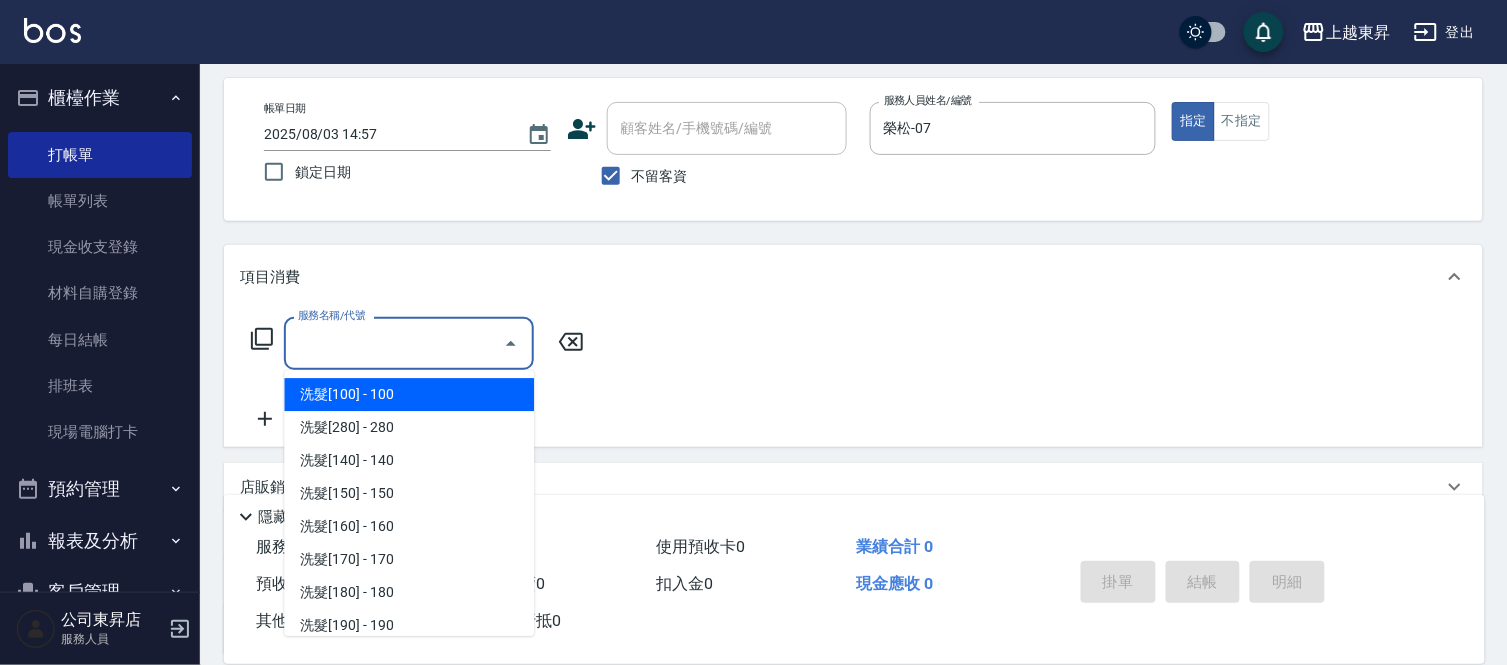 click on "服務名稱/代號" at bounding box center [394, 343] 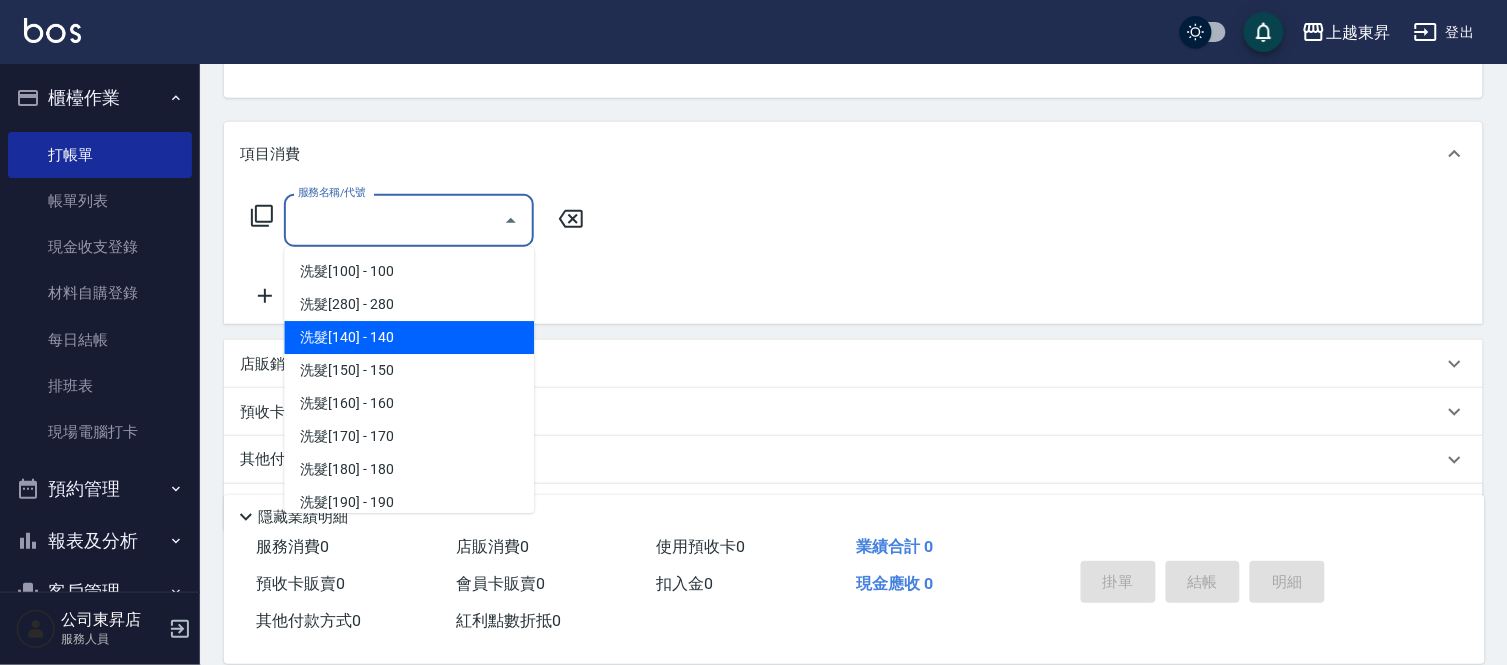 scroll, scrollTop: 262, scrollLeft: 0, axis: vertical 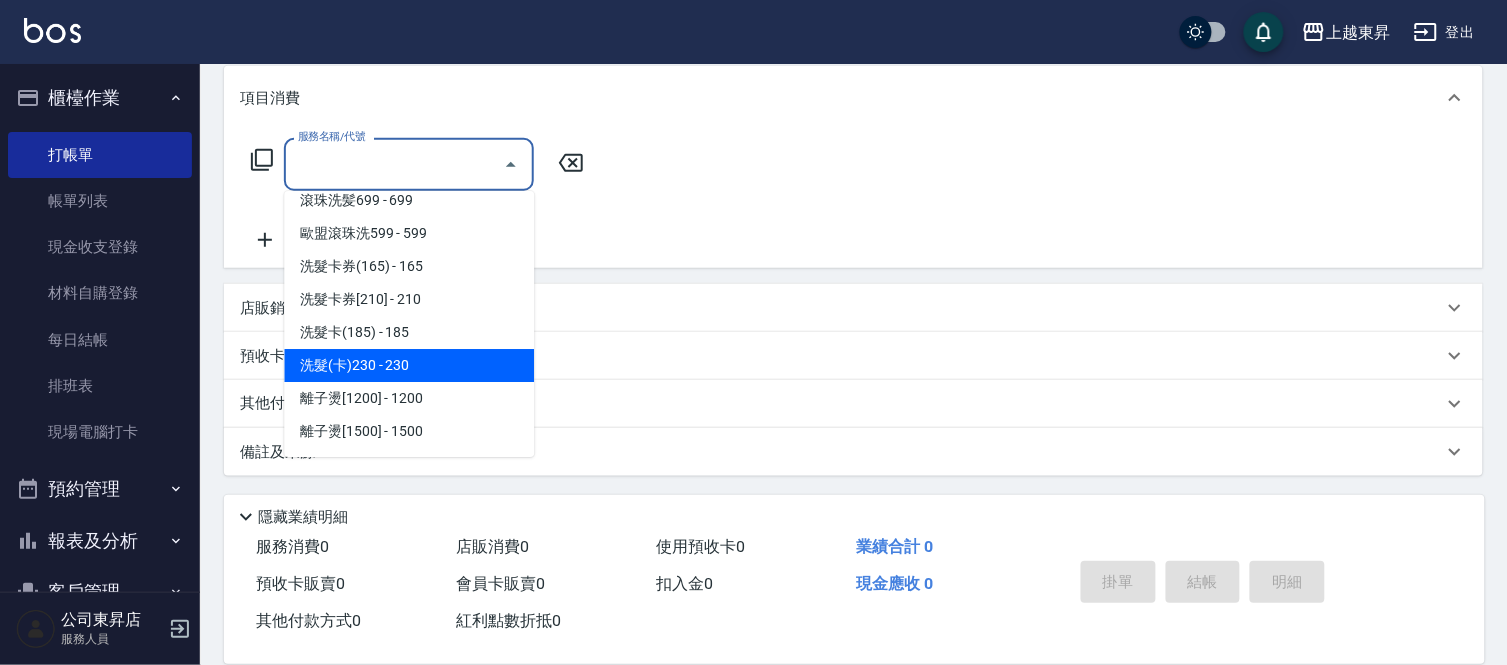 click on "洗髮(卡)230 - 230" at bounding box center (409, 365) 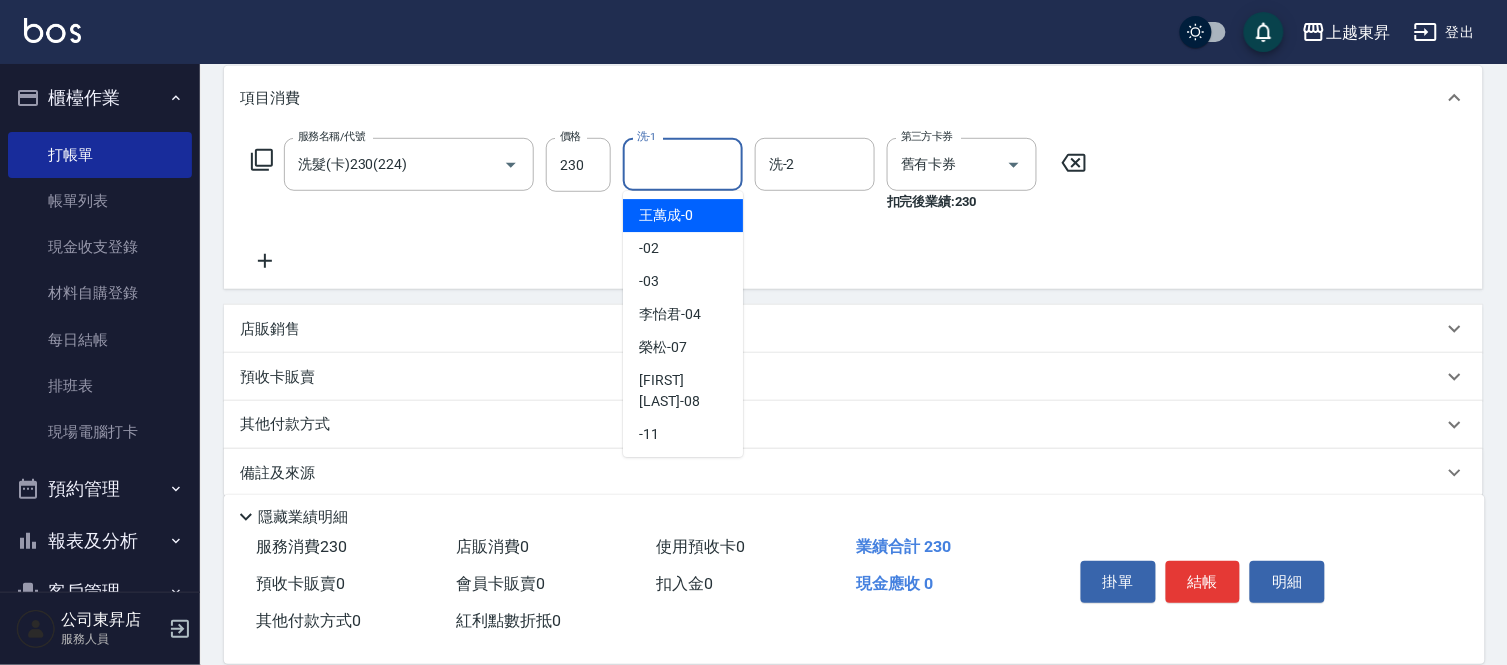 click on "洗-1" at bounding box center (683, 164) 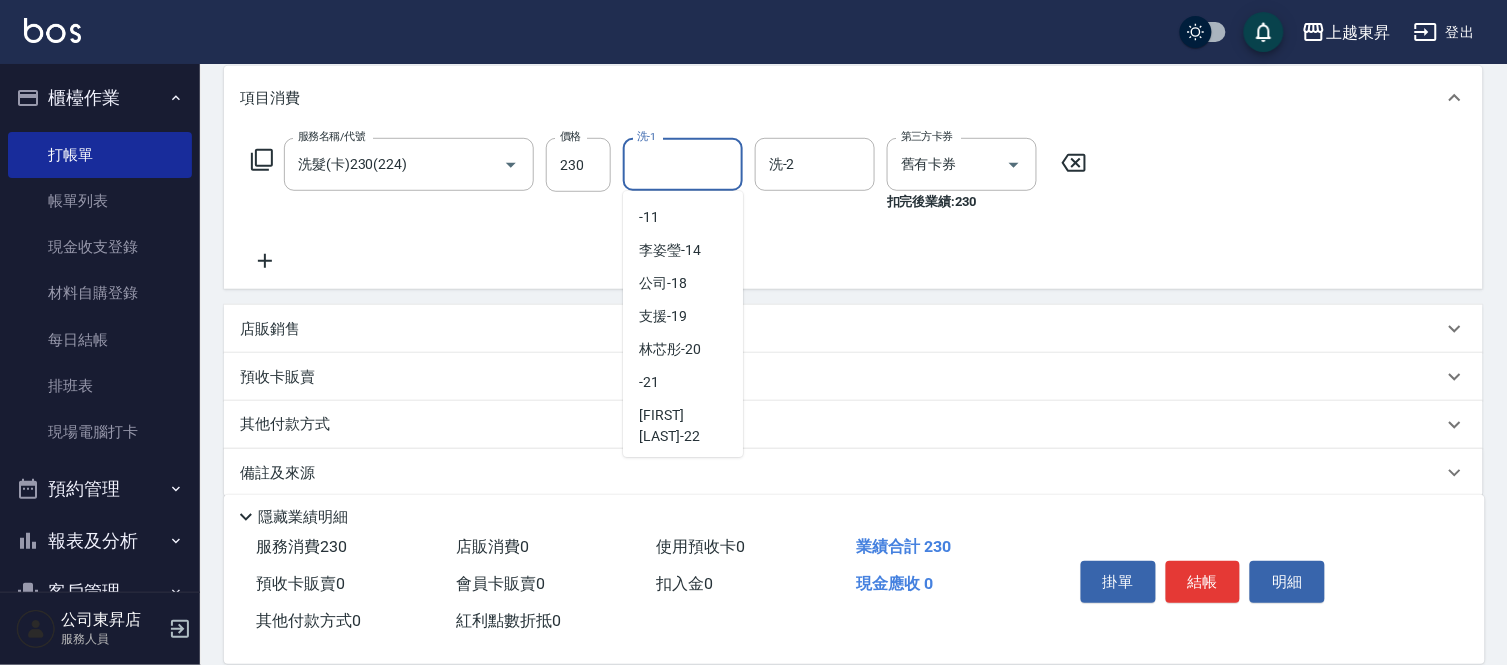 scroll, scrollTop: 222, scrollLeft: 0, axis: vertical 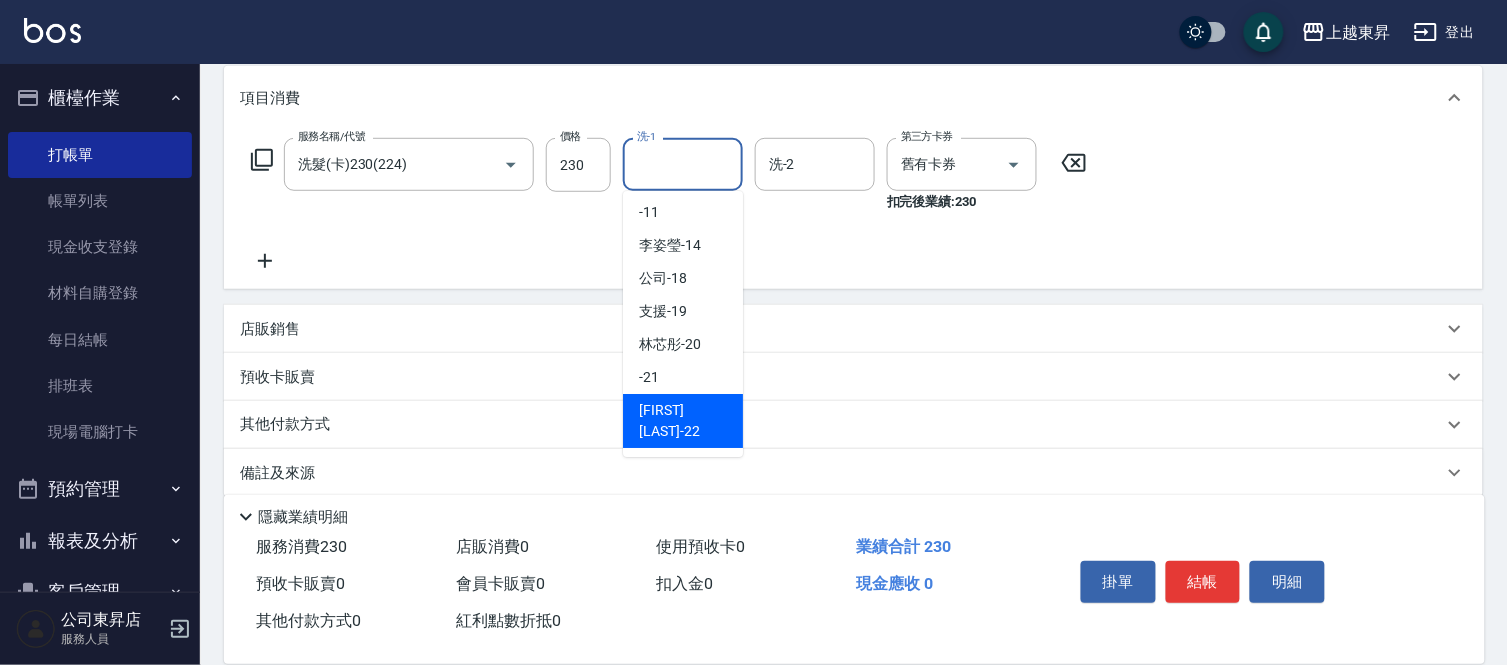 click on "[FIRST] [LAST] -22" at bounding box center [683, 421] 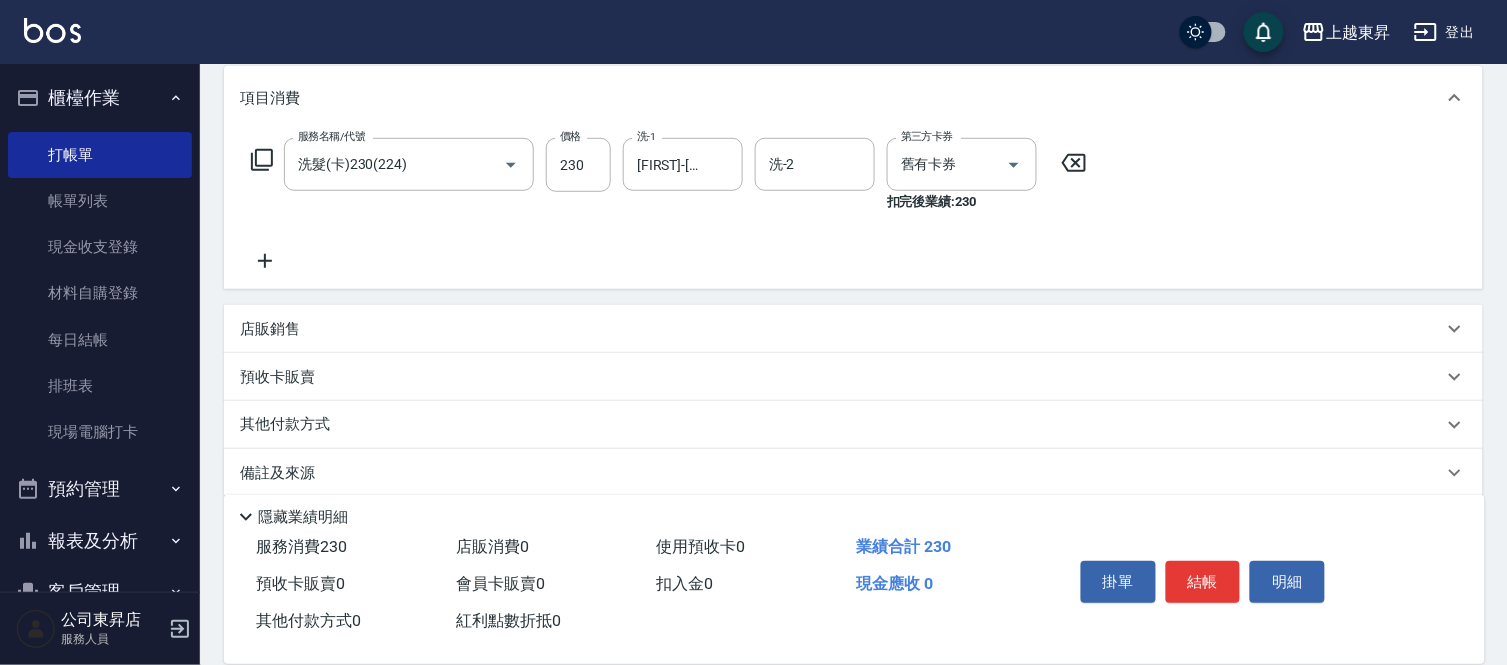 click 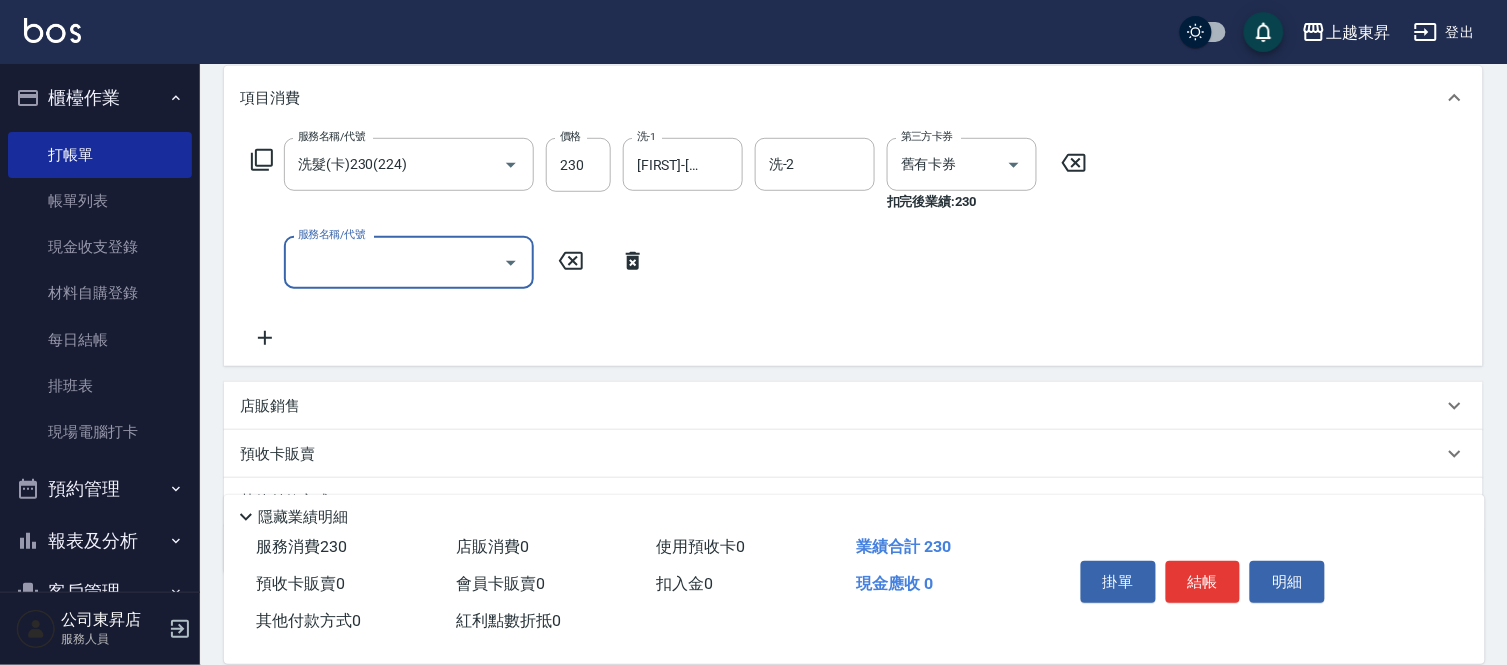 click on "服務名稱/代號" at bounding box center [394, 262] 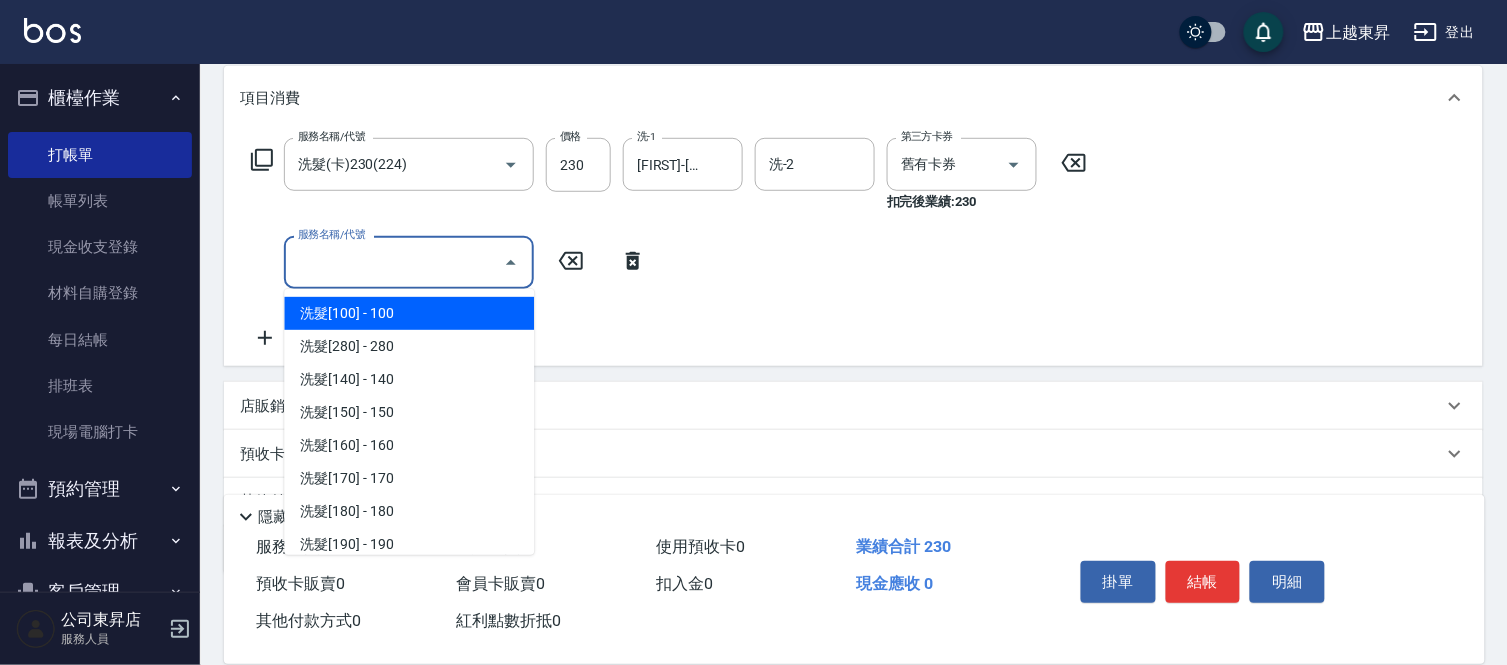 click on "服務名稱/代號" at bounding box center [394, 262] 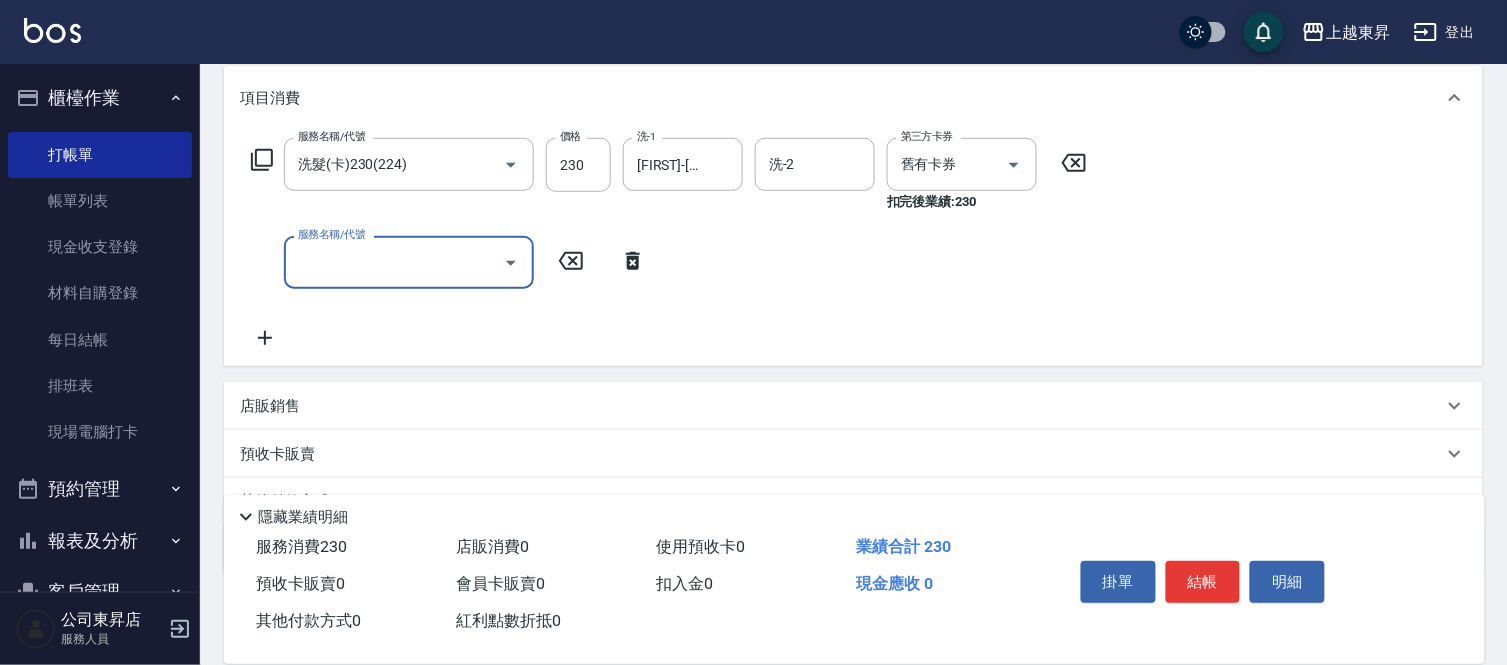 click on "服務名稱/代號" at bounding box center (394, 262) 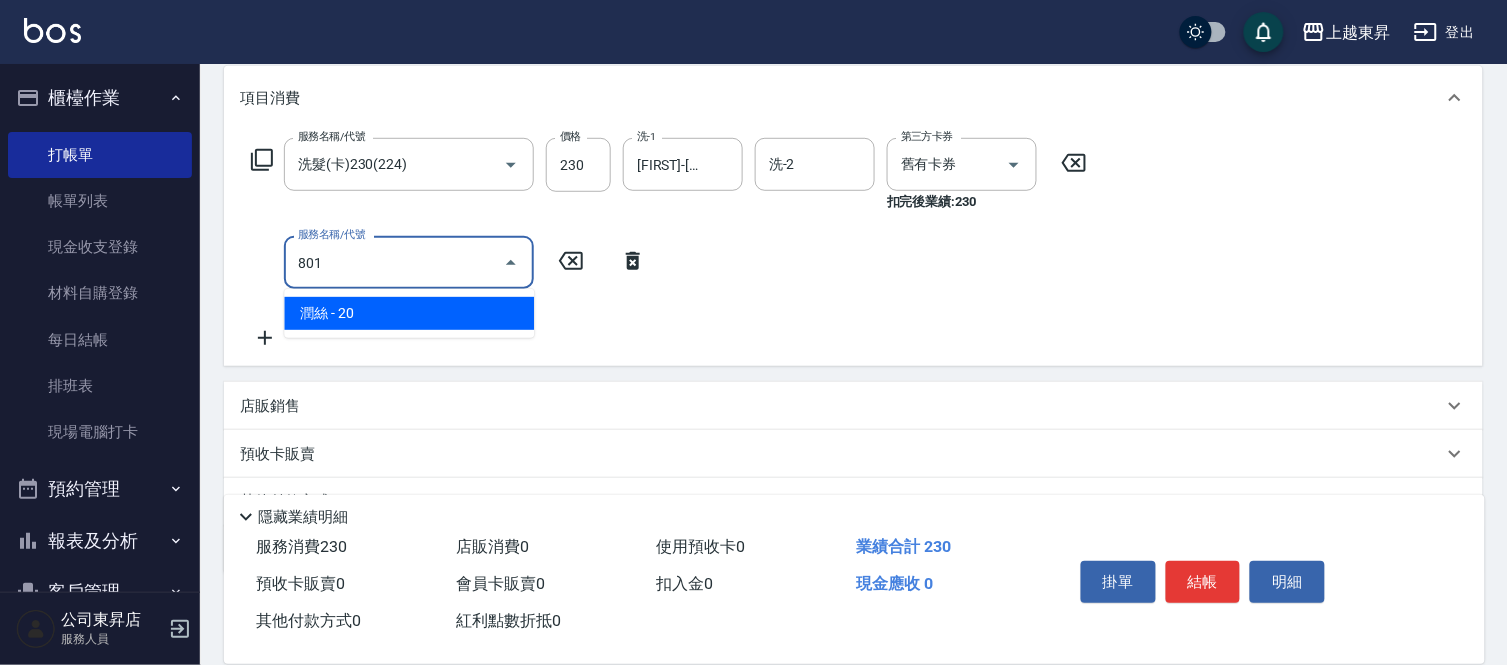 click on "潤絲 - 20" at bounding box center (409, 313) 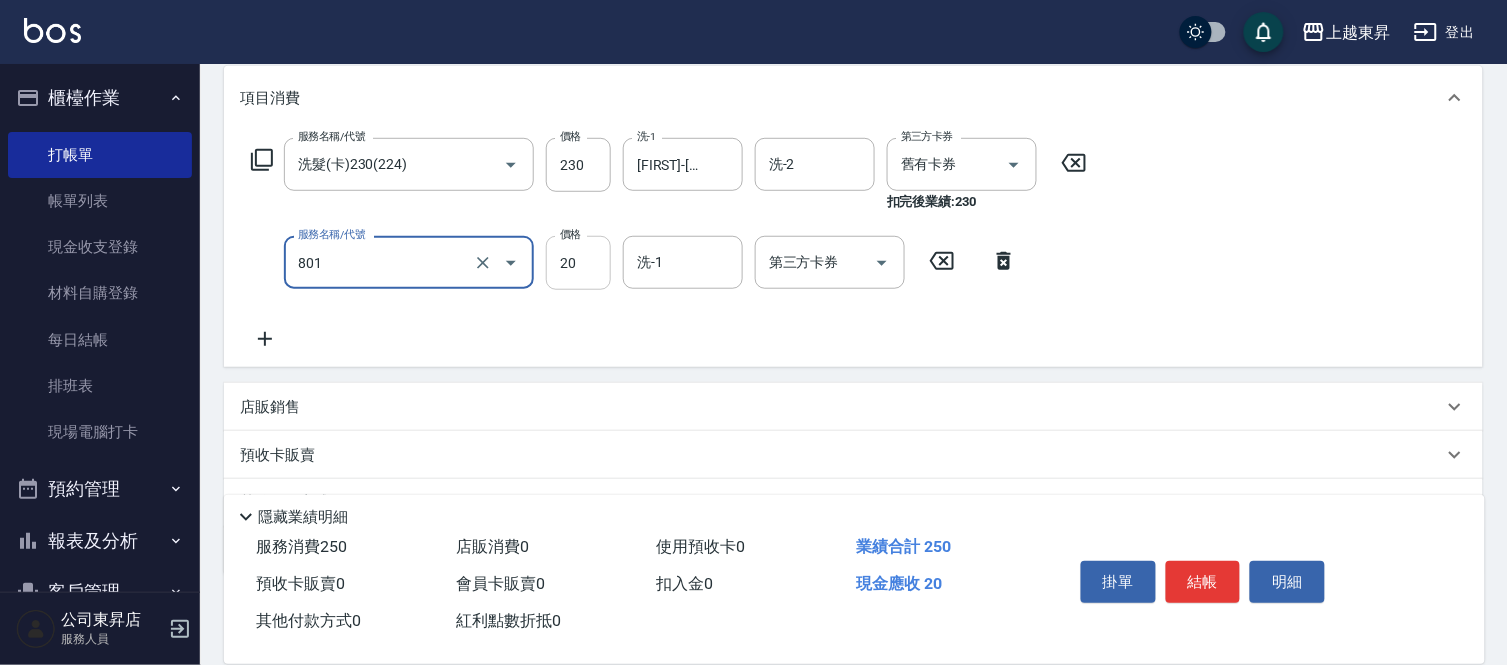 type on "潤絲(801)" 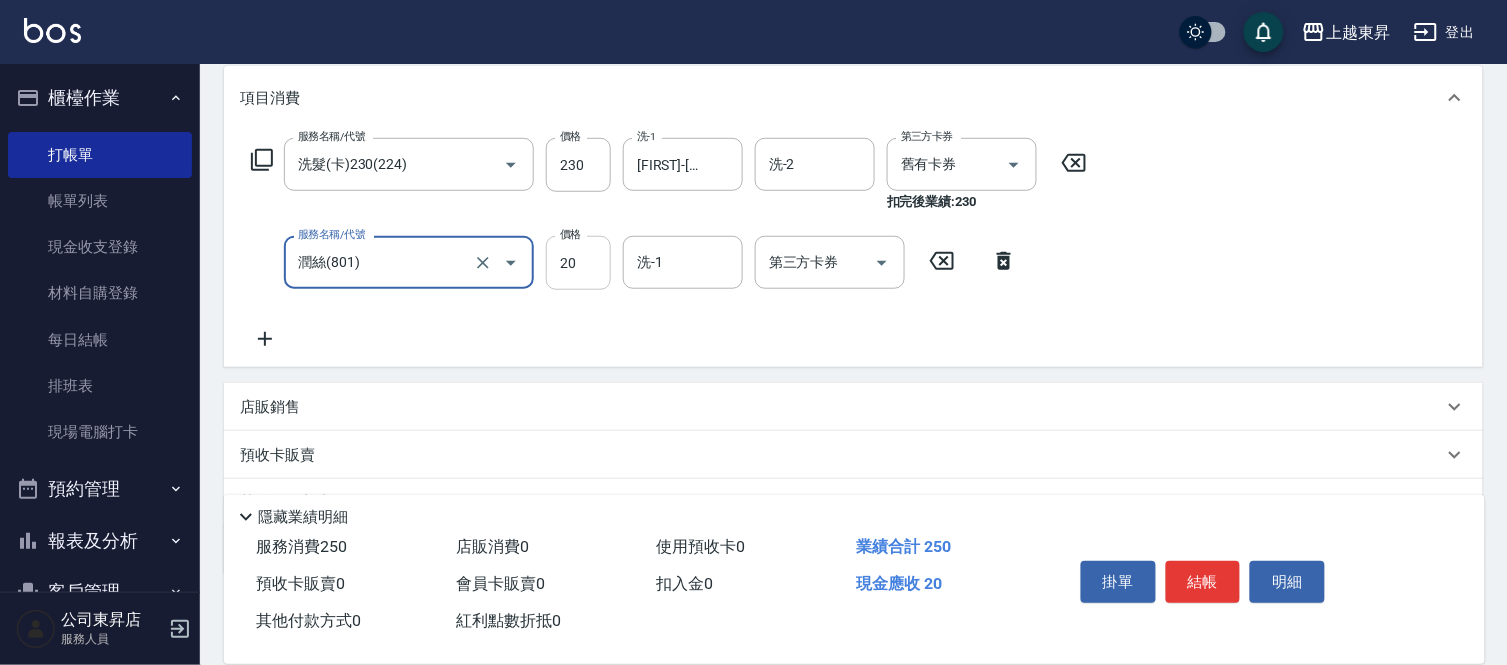 click on "20" at bounding box center [578, 263] 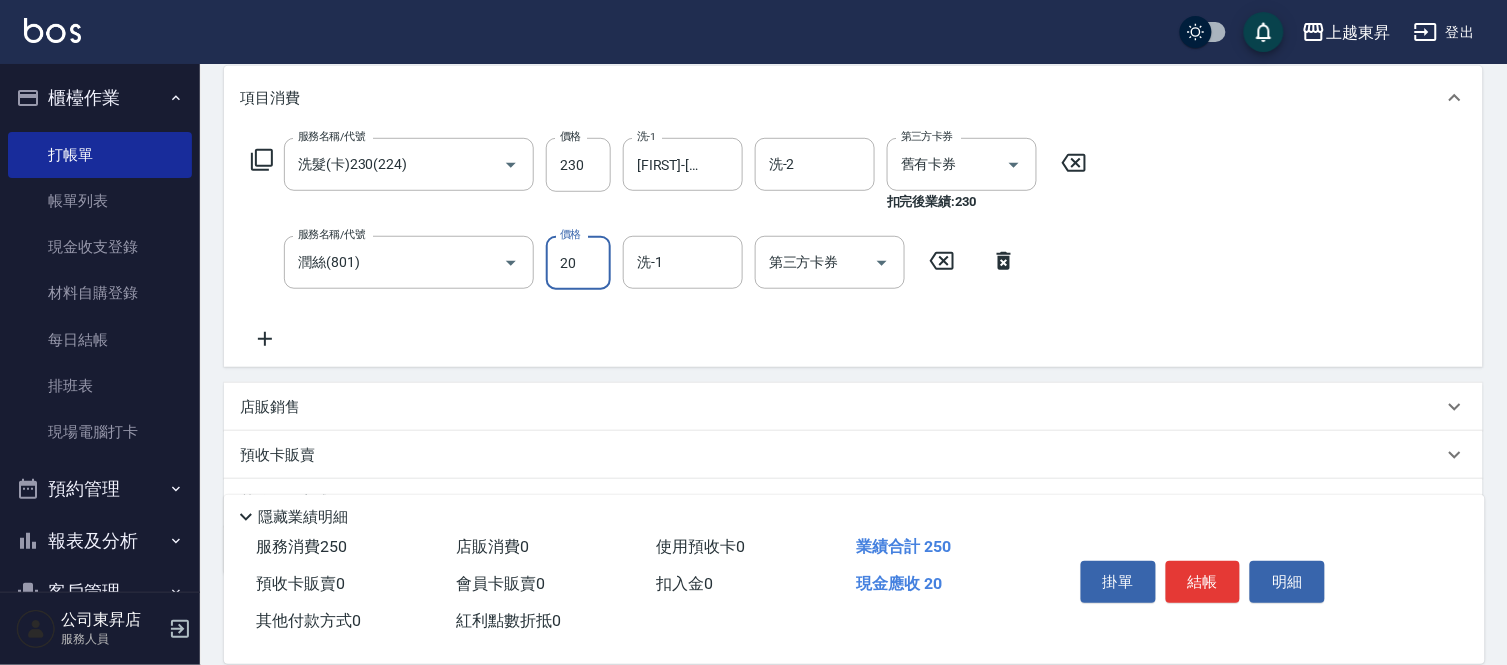 click on "20" at bounding box center [578, 263] 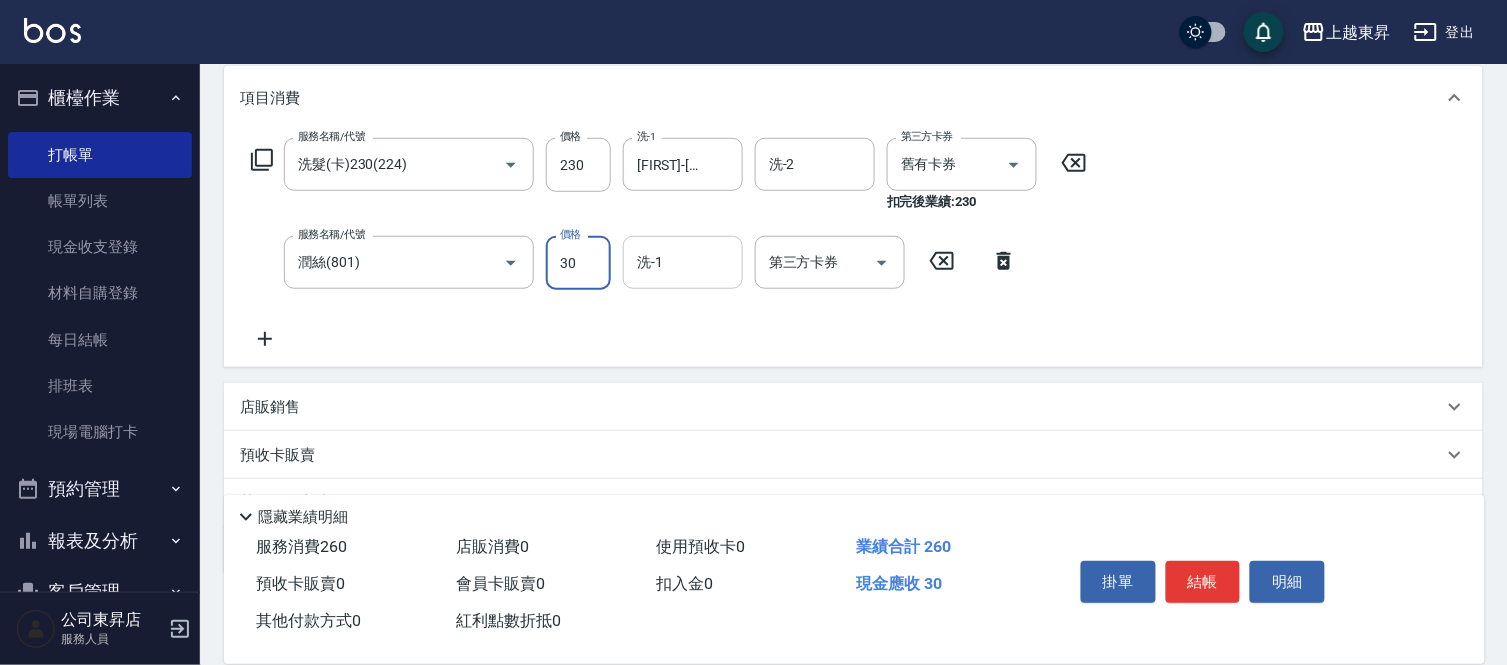 type on "30" 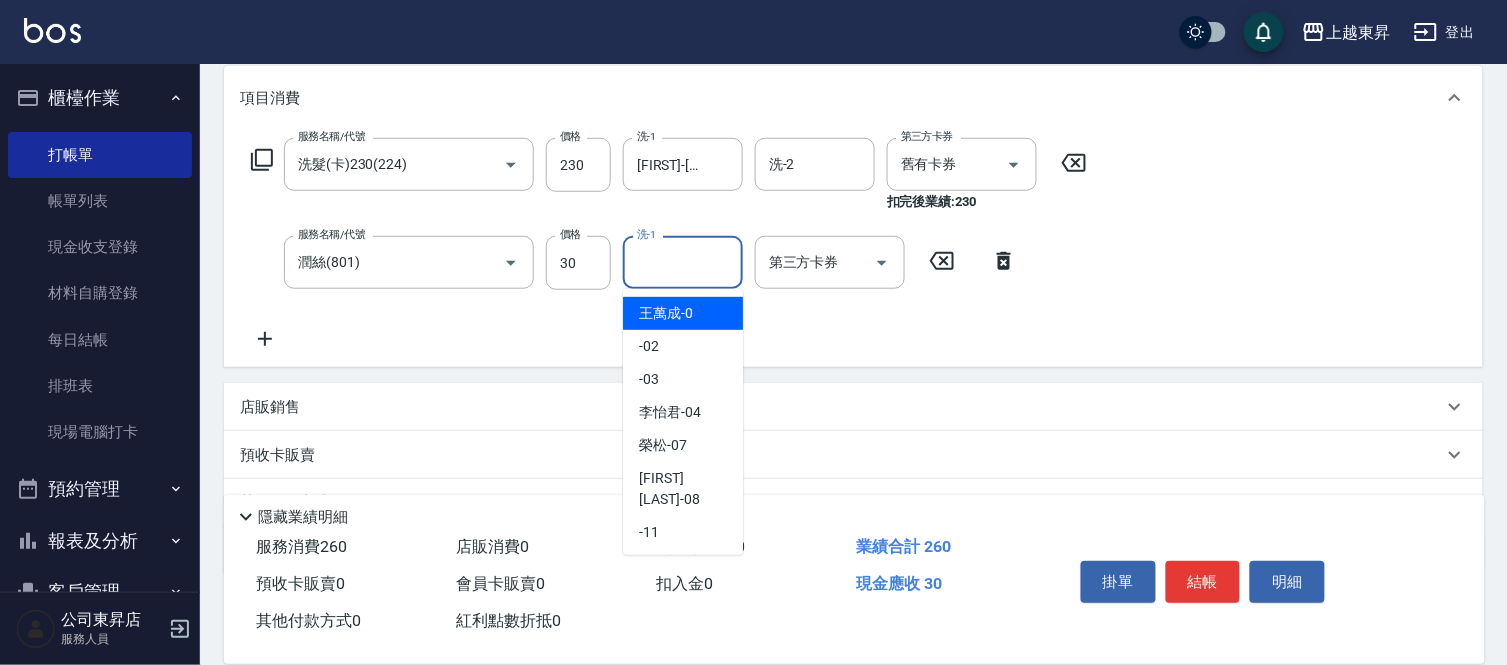 click on "洗-1" at bounding box center (683, 262) 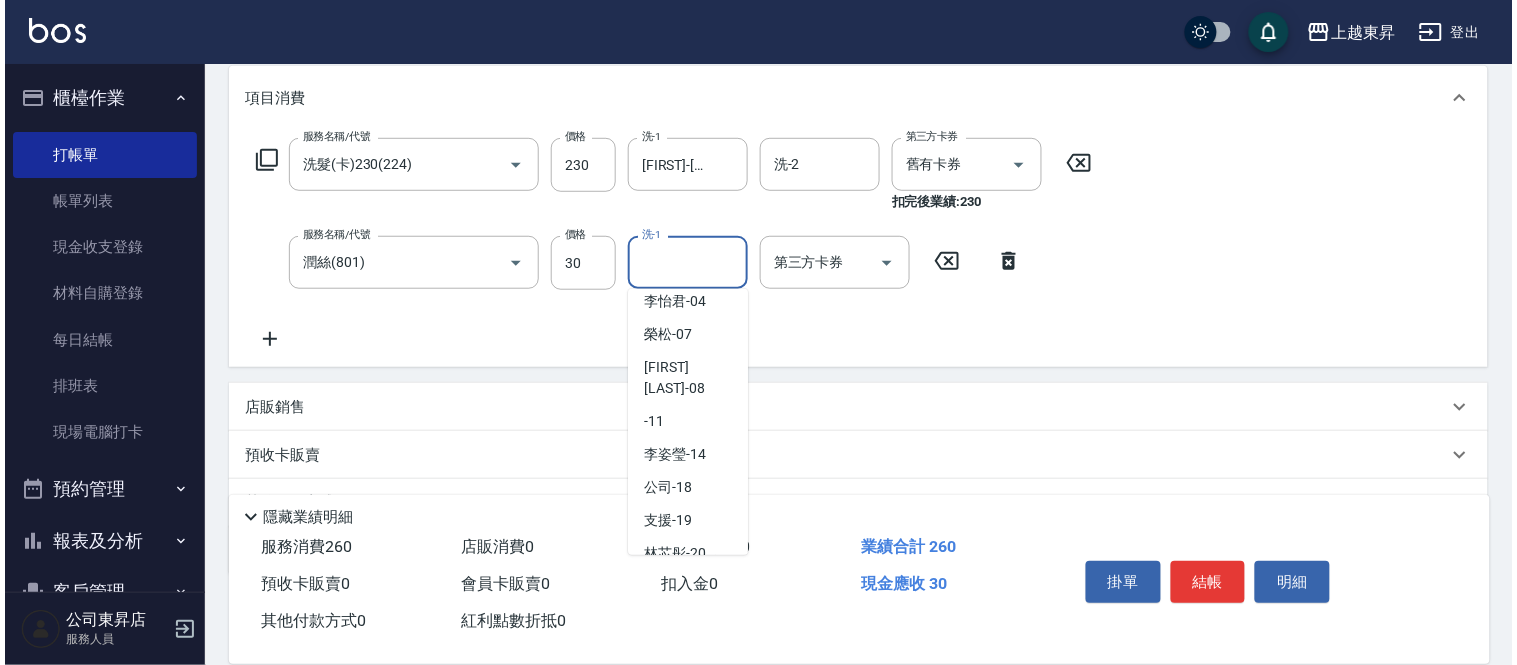 scroll, scrollTop: 222, scrollLeft: 0, axis: vertical 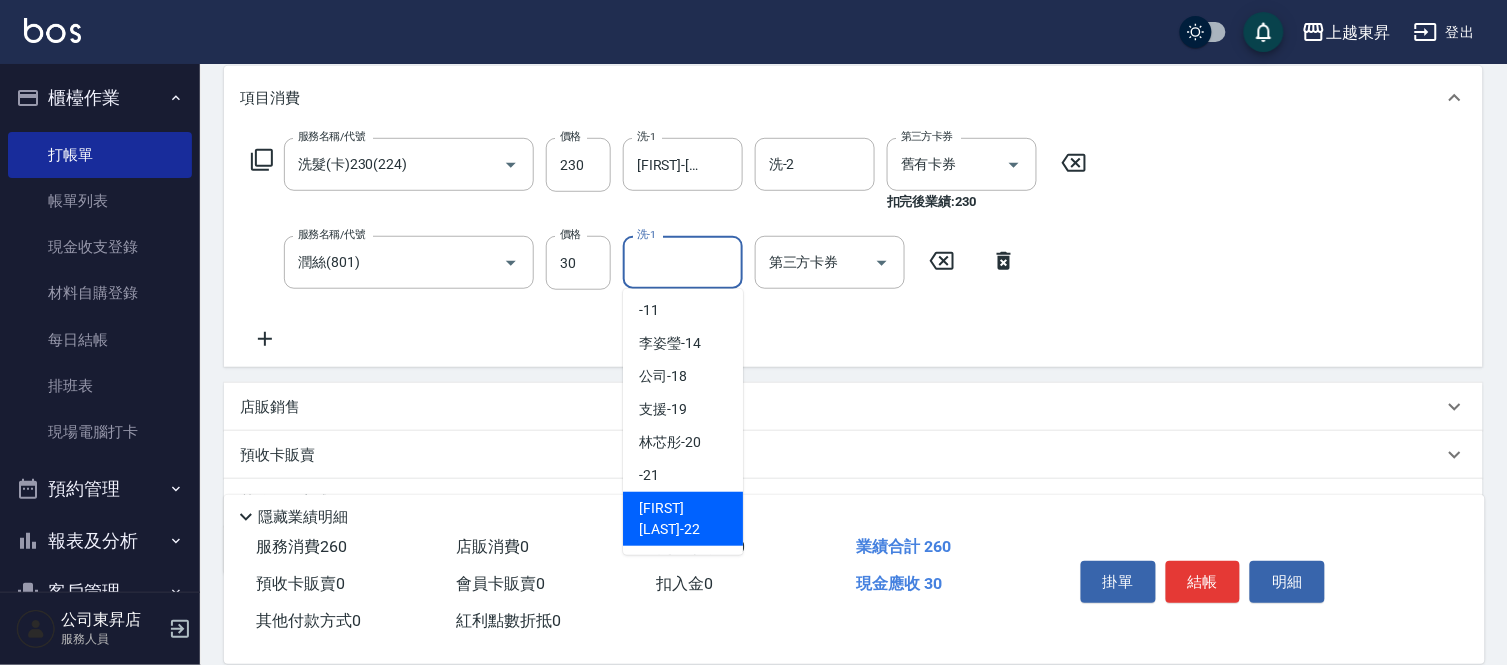 click on "[FIRST] [LAST] -22" at bounding box center [683, 519] 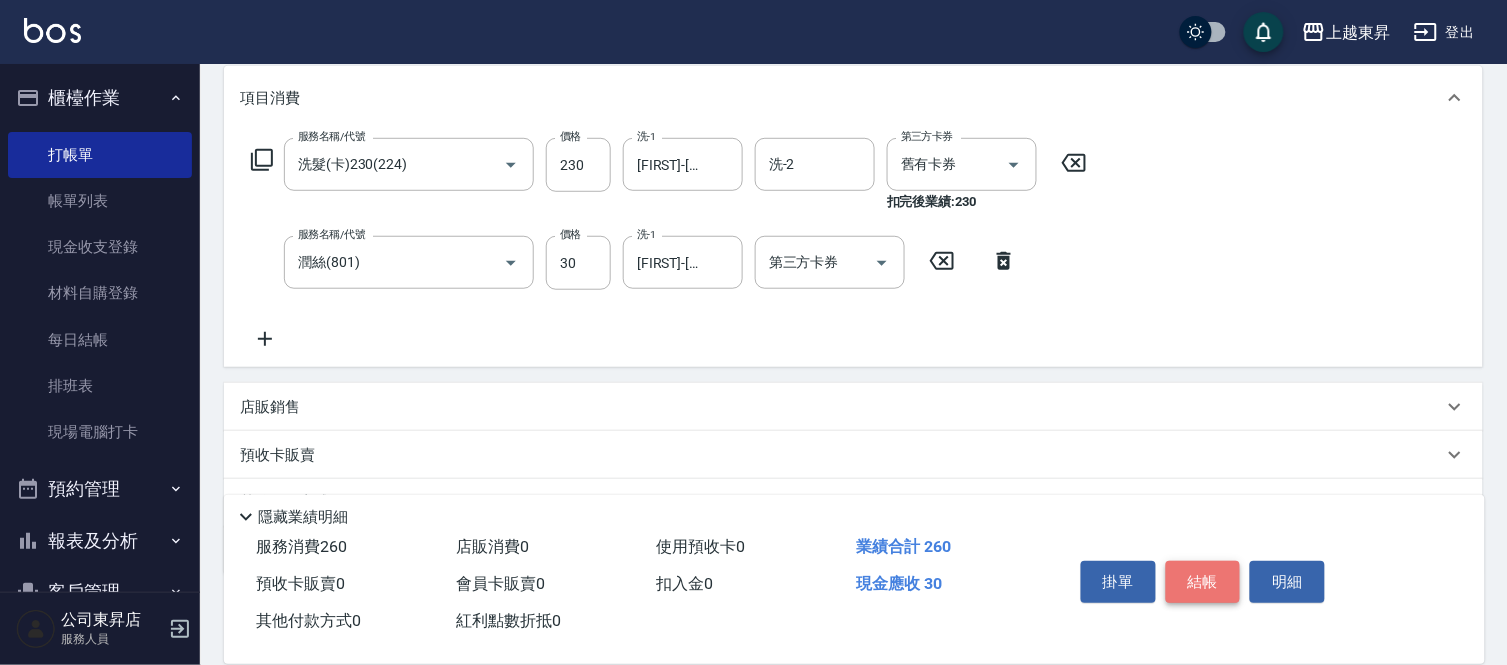 click on "結帳" at bounding box center [1203, 582] 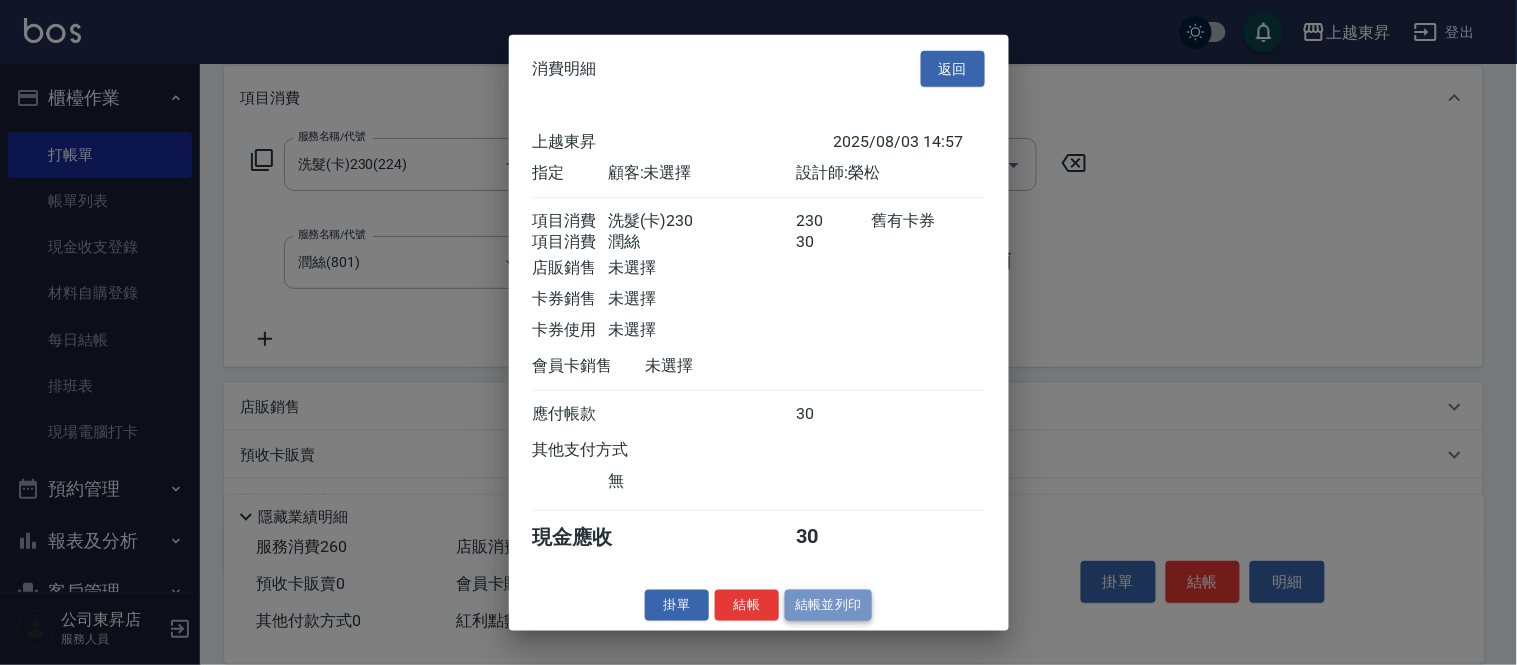 click on "結帳並列印" at bounding box center (828, 605) 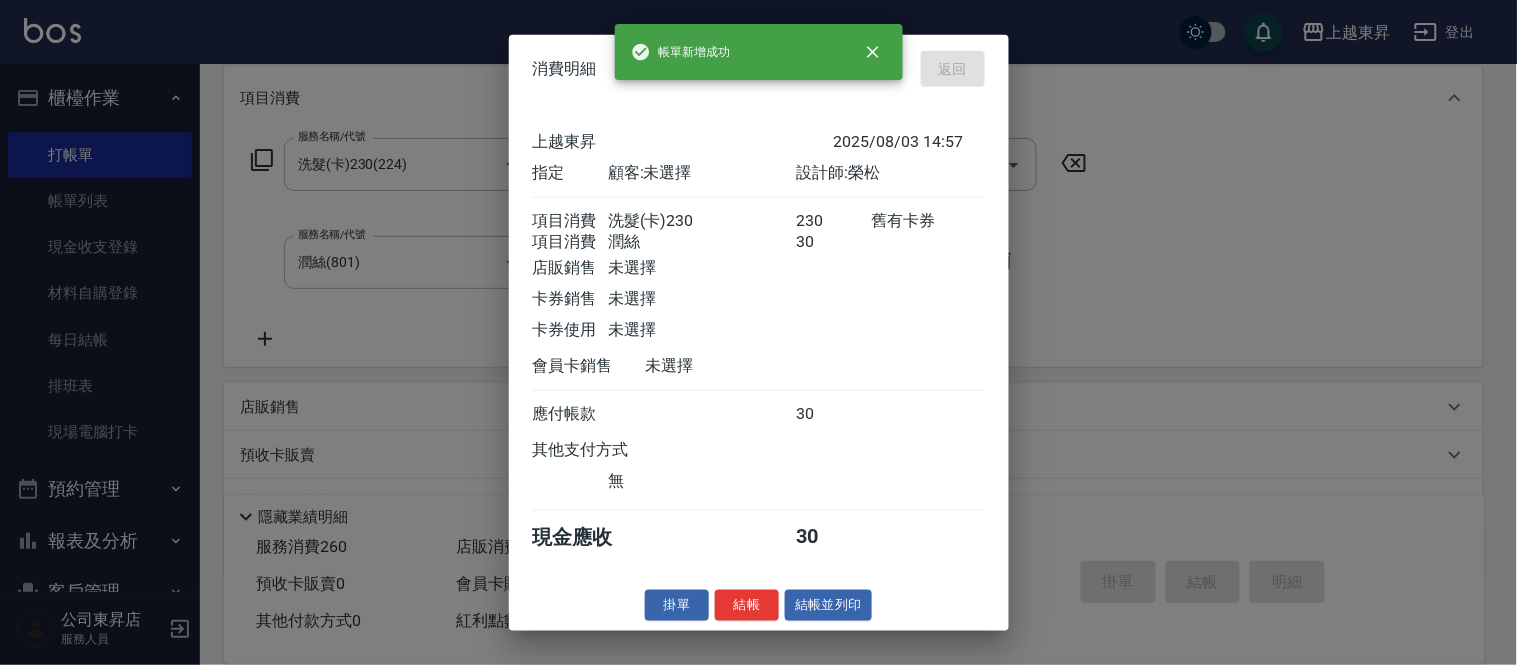 type on "2025/08/03 17:02" 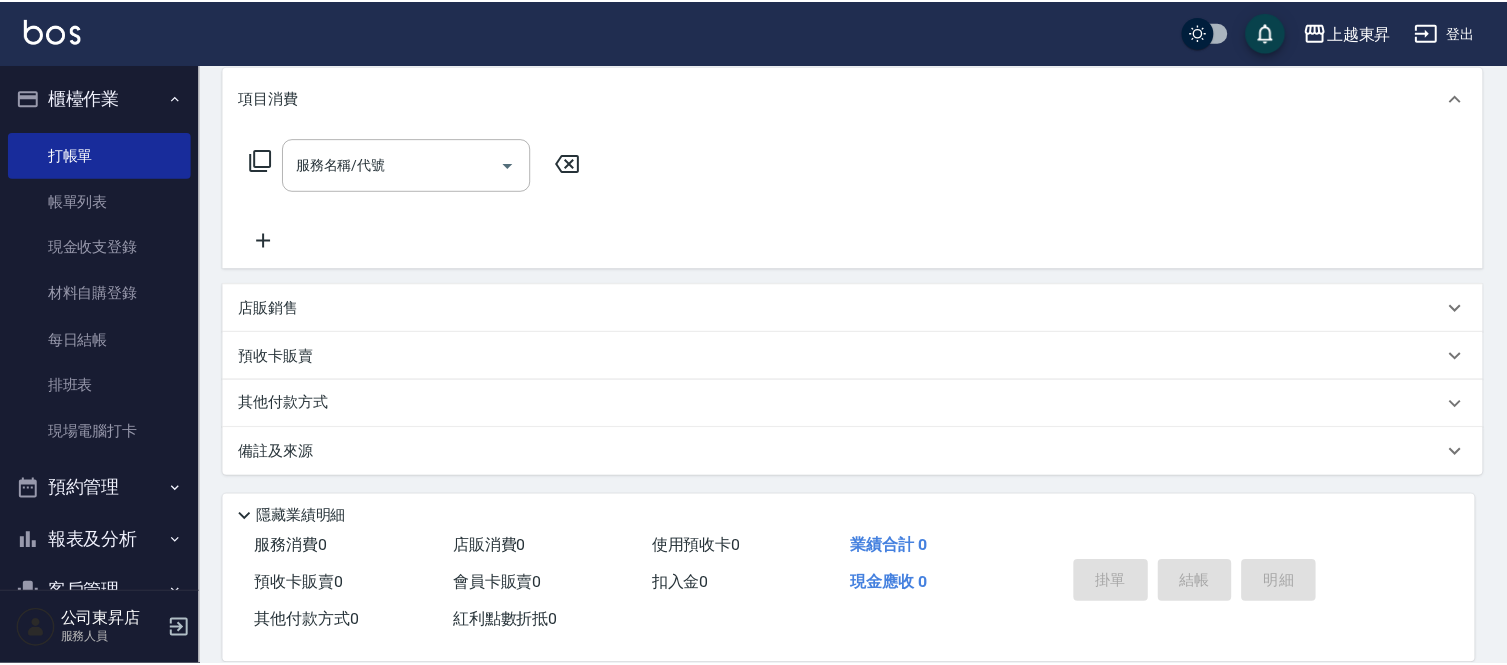scroll, scrollTop: 0, scrollLeft: 0, axis: both 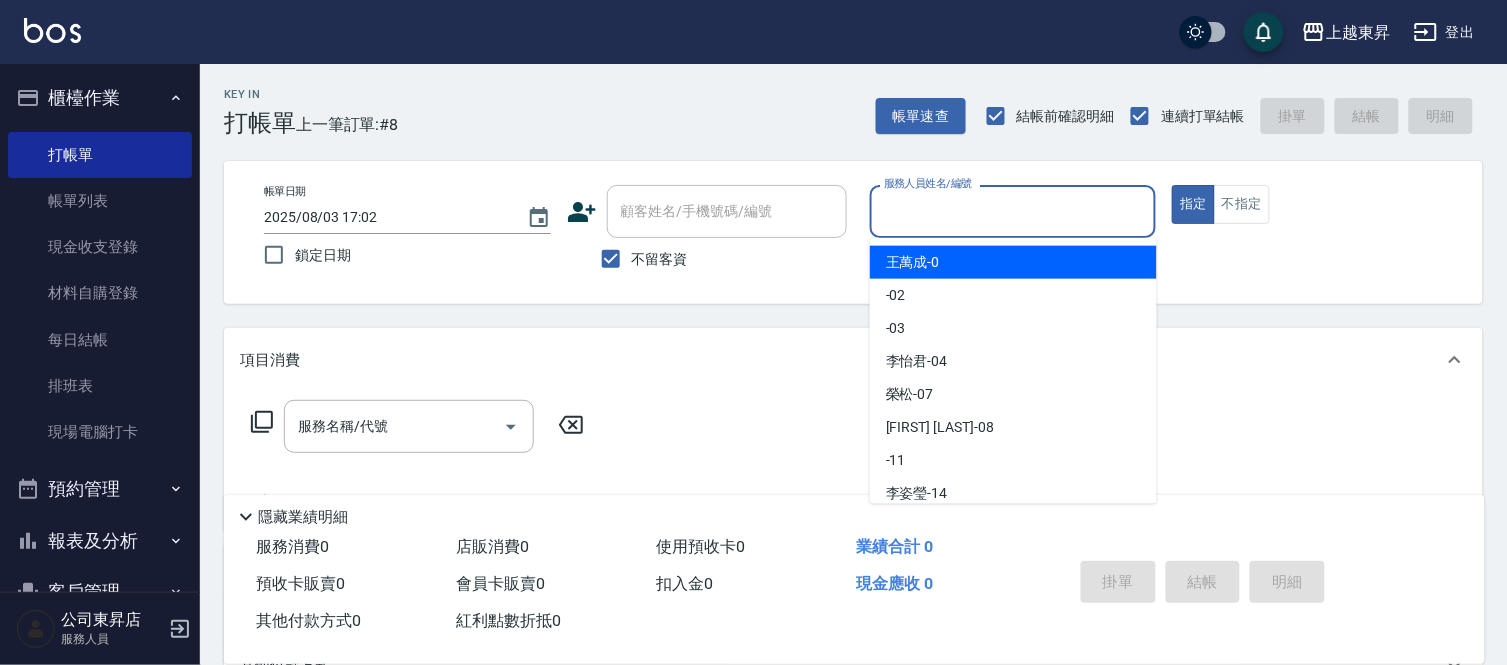 drag, startPoint x: 920, startPoint y: 194, endPoint x: 925, endPoint y: 235, distance: 41.303753 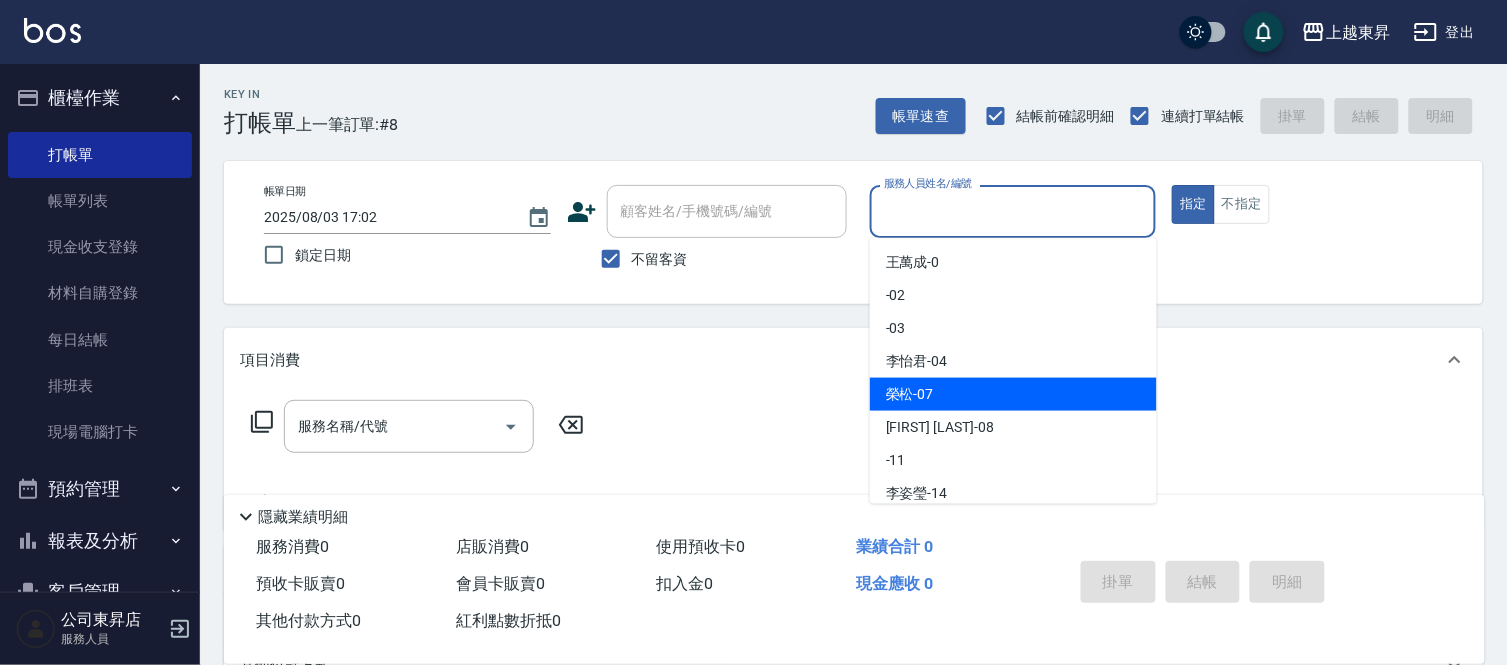click on "[FIRST] -07" at bounding box center [1013, 394] 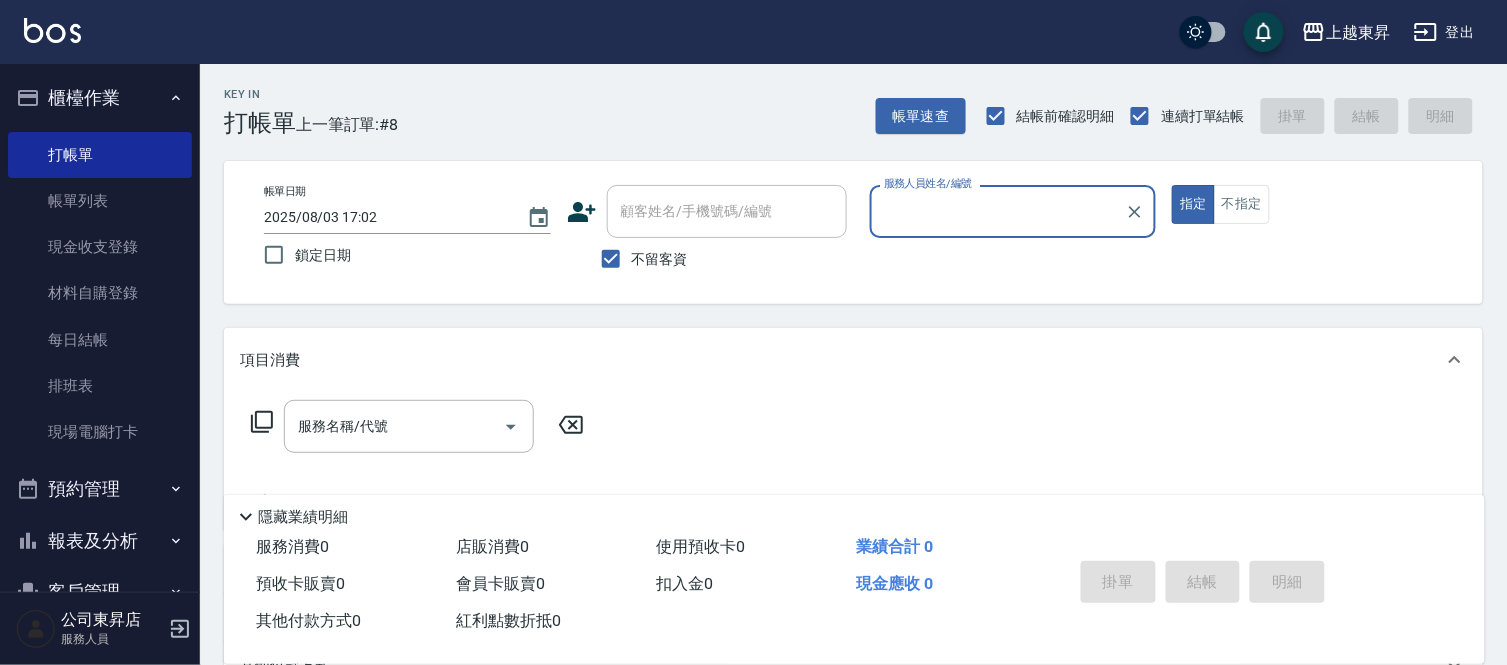 type on "榮松-07" 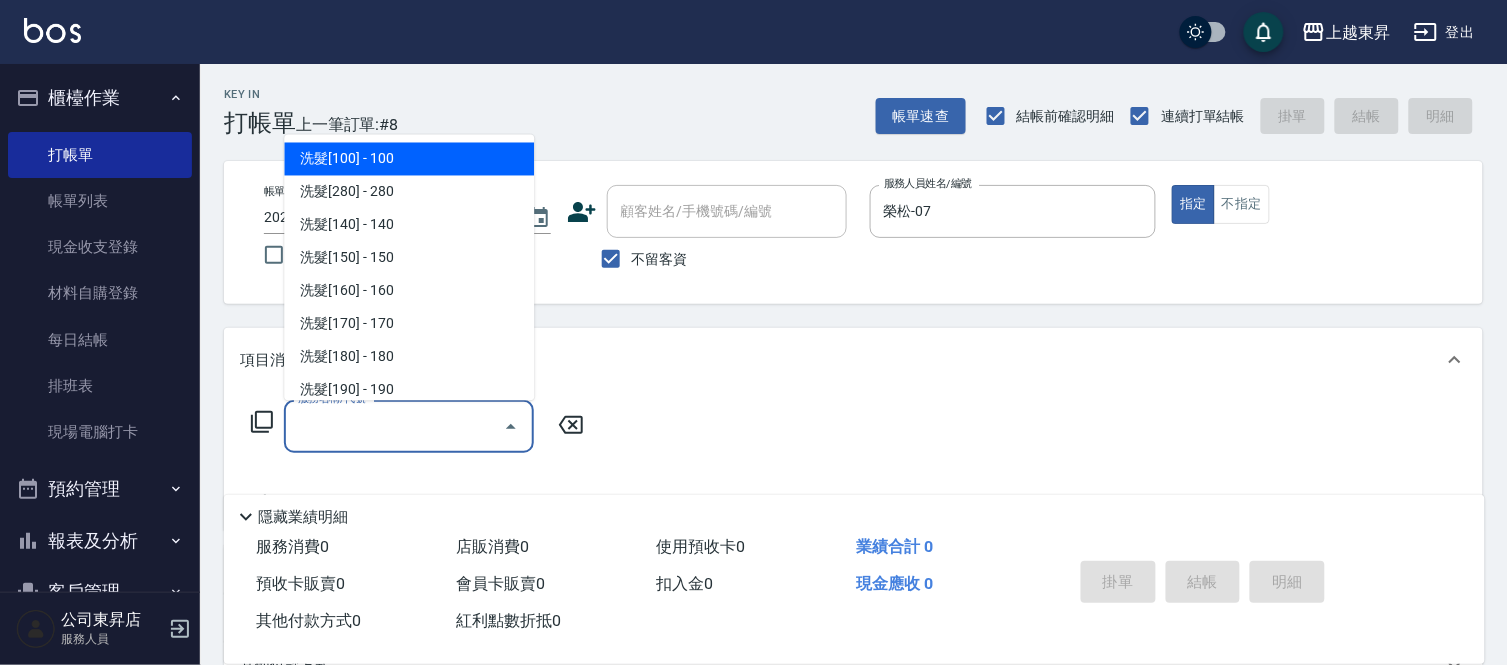 click on "服務名稱/代號" at bounding box center [394, 426] 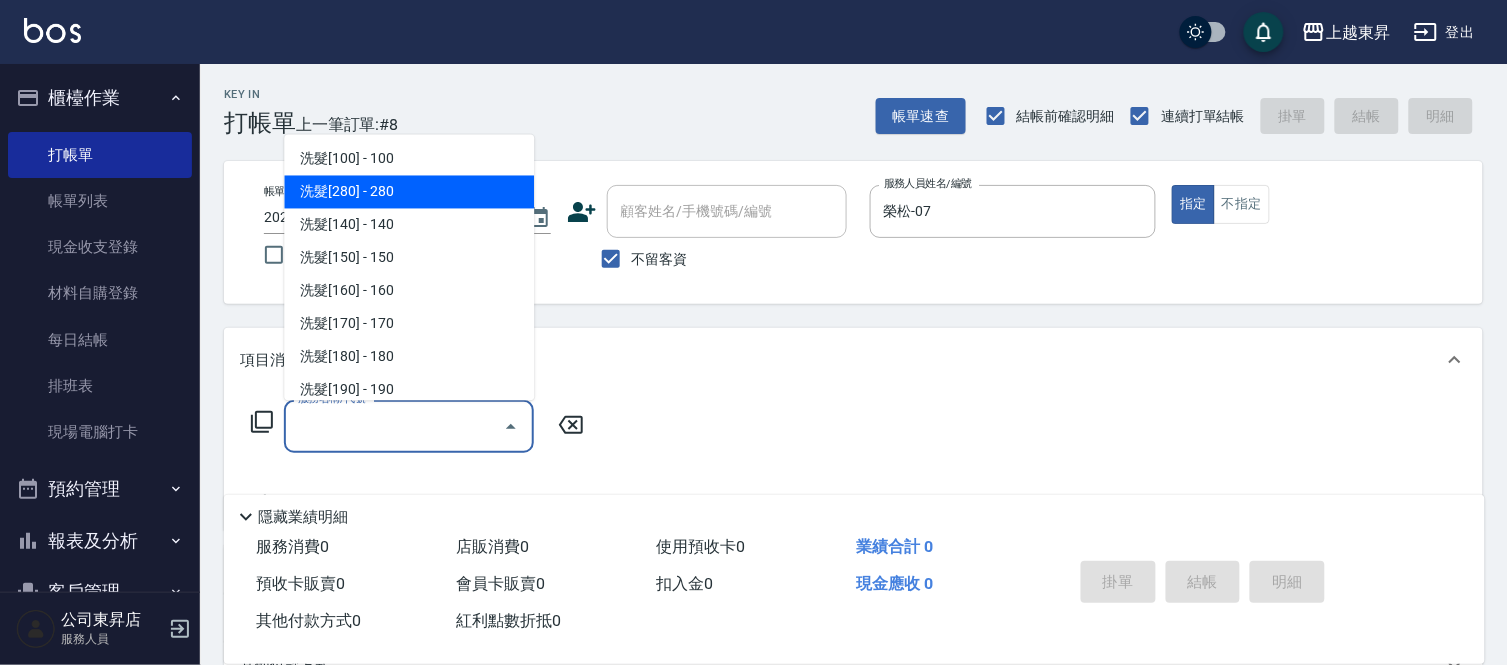 drag, startPoint x: 386, startPoint y: 191, endPoint x: 535, endPoint y: 367, distance: 230.6014 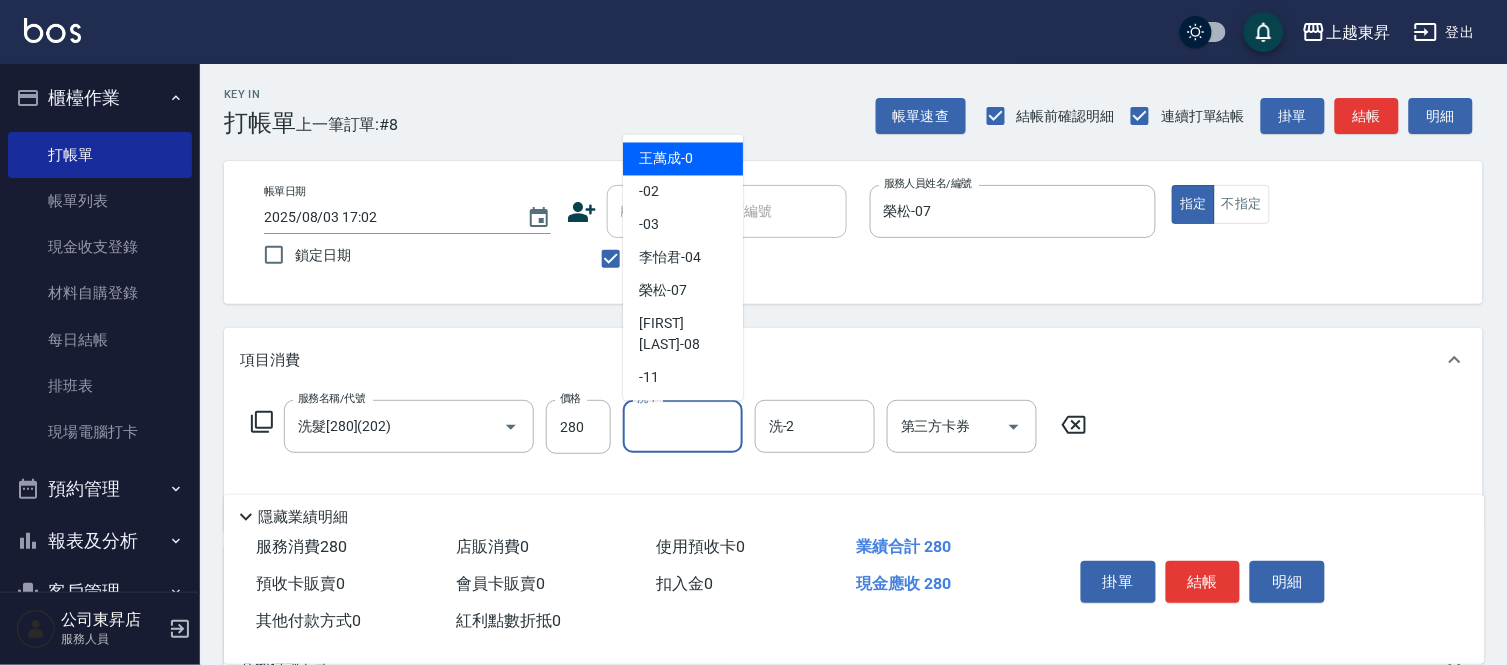 click on "洗-1" at bounding box center [683, 426] 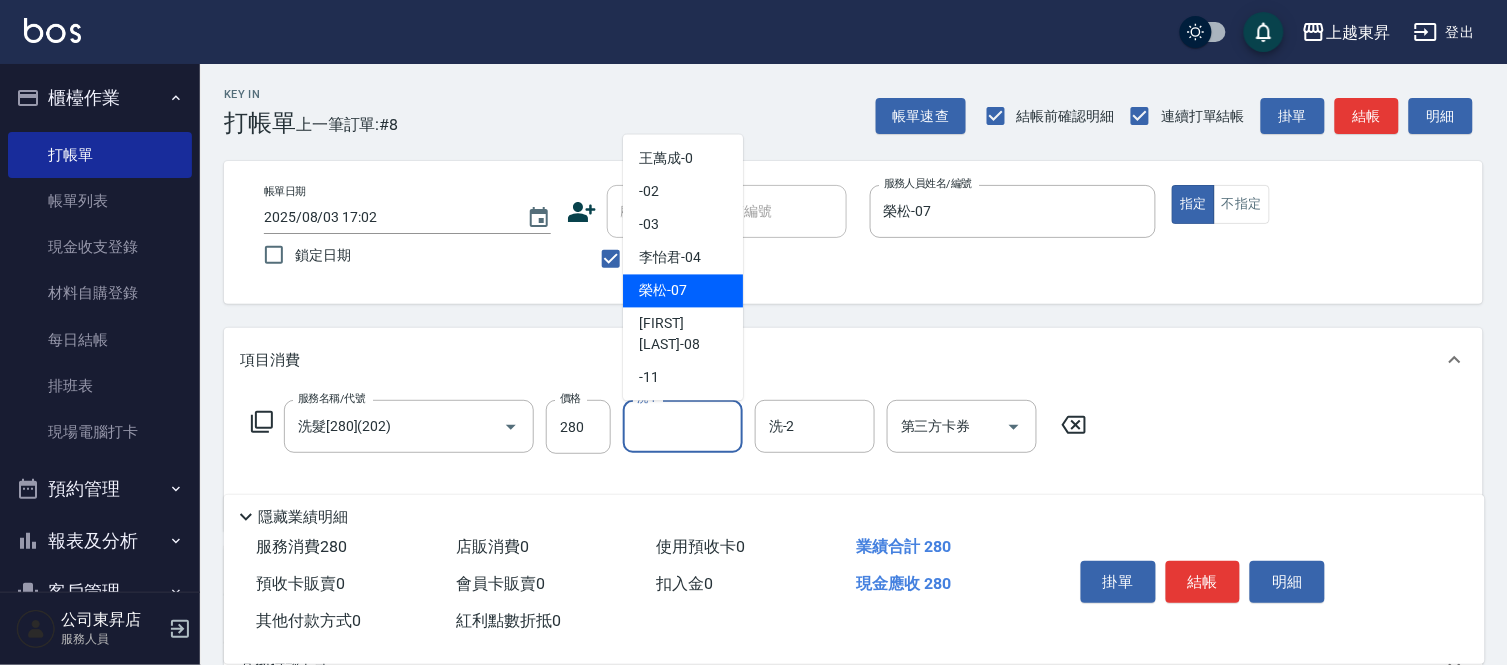 click on "[FIRST] -07" at bounding box center (663, 291) 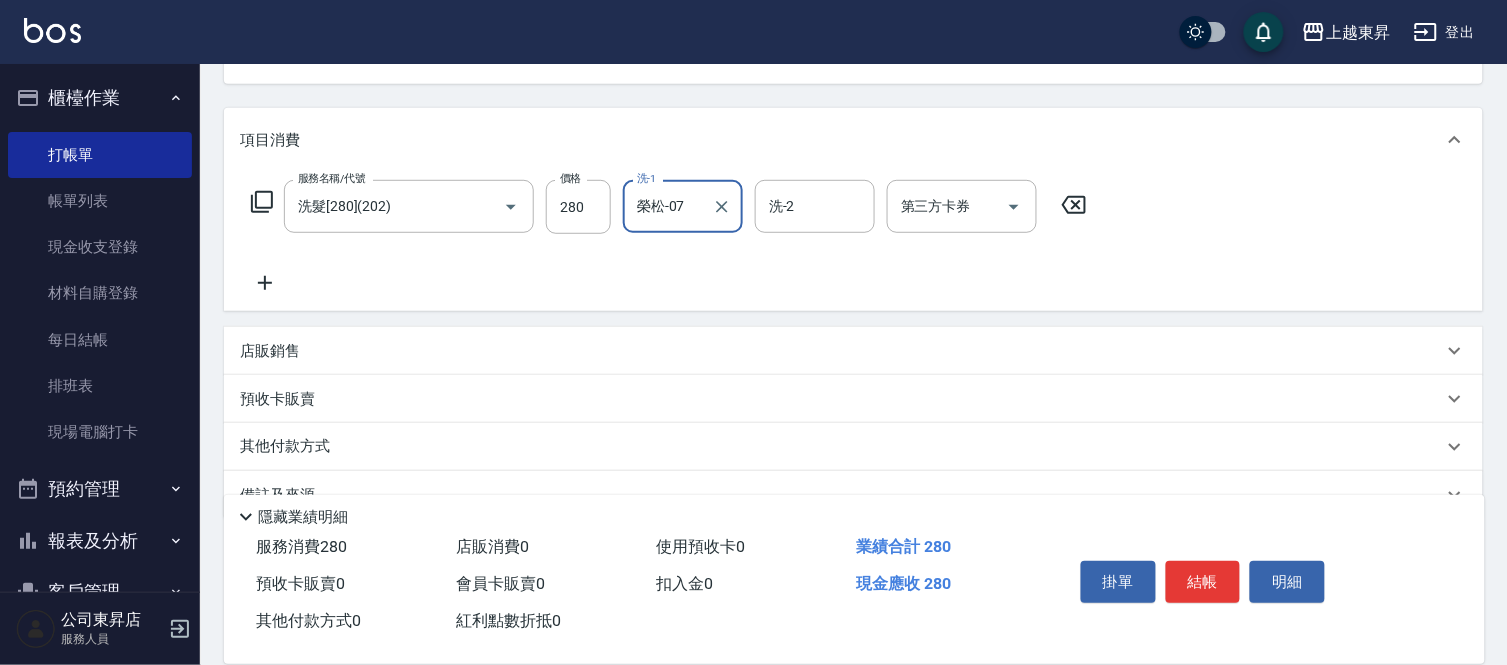 scroll, scrollTop: 222, scrollLeft: 0, axis: vertical 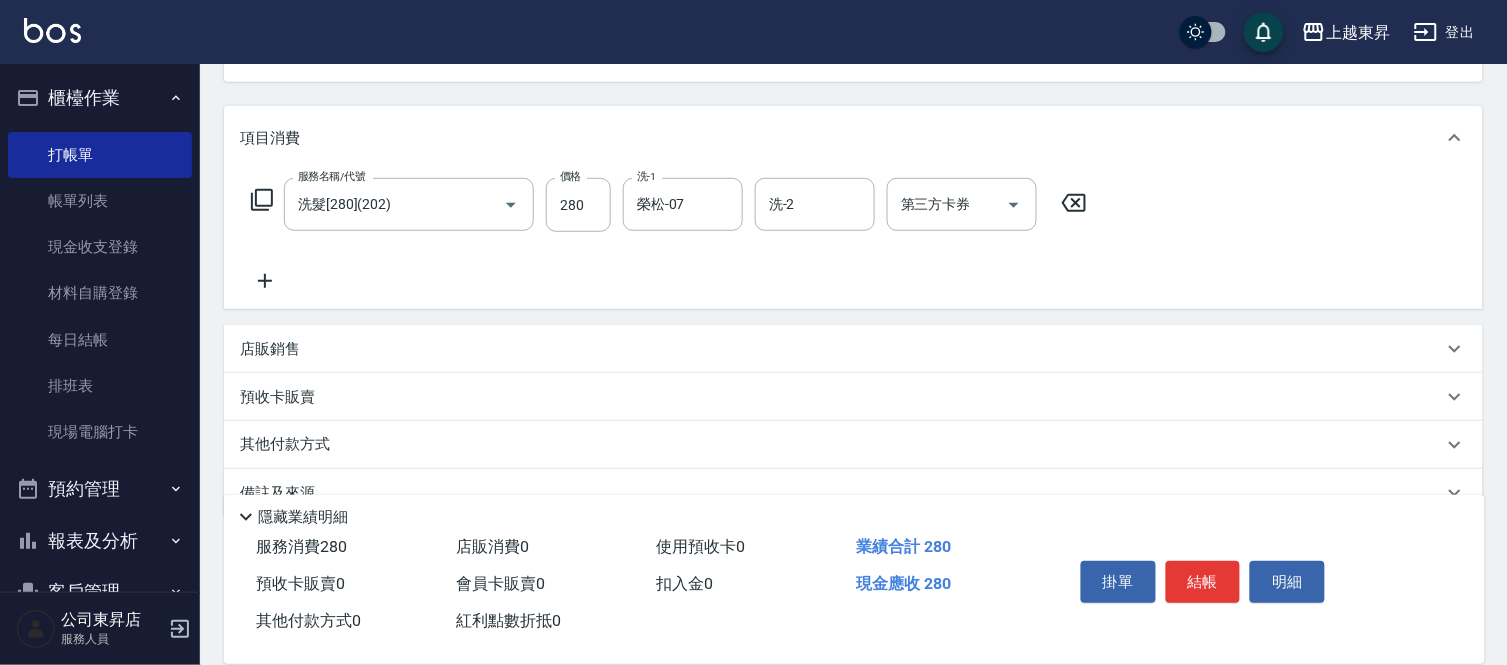 click 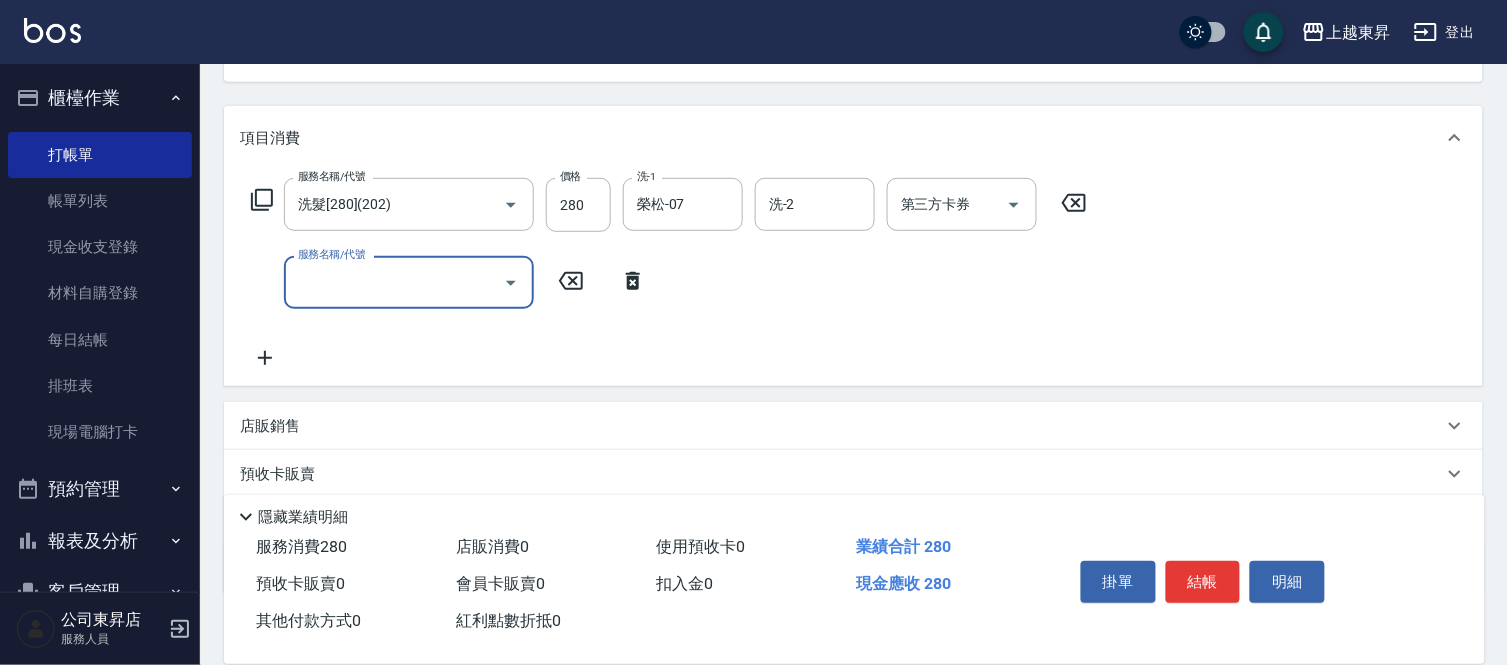 click on "服務名稱/代號" at bounding box center (394, 282) 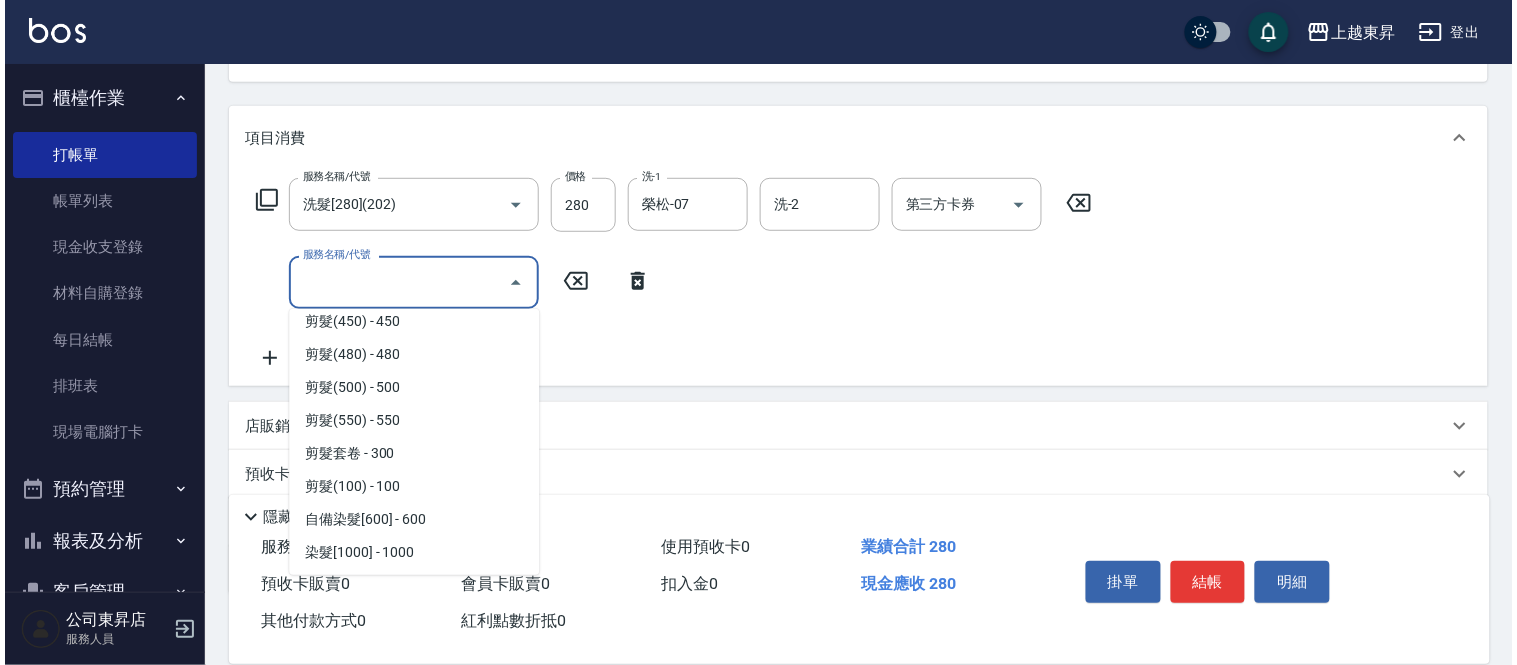 scroll, scrollTop: 1666, scrollLeft: 0, axis: vertical 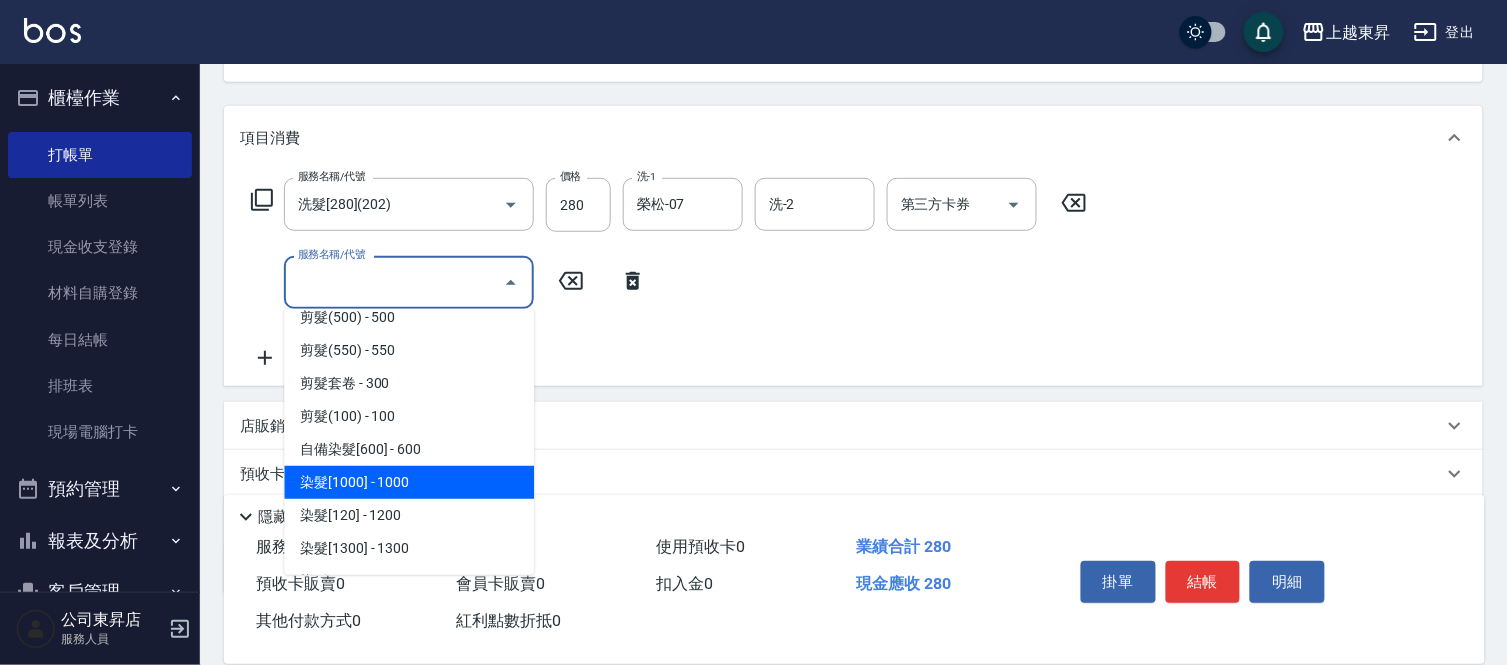 drag, startPoint x: 450, startPoint y: 480, endPoint x: 434, endPoint y: 476, distance: 16.492422 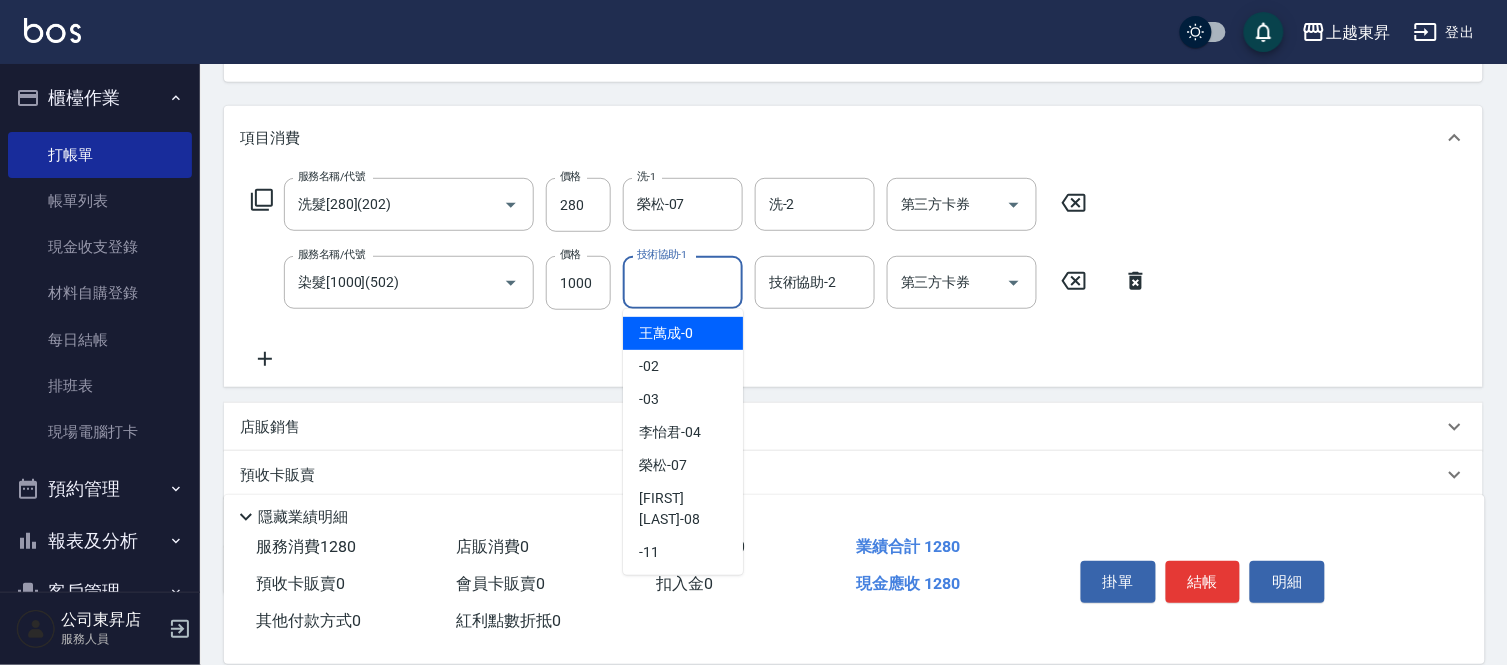 click on "技術協助-1" at bounding box center (683, 282) 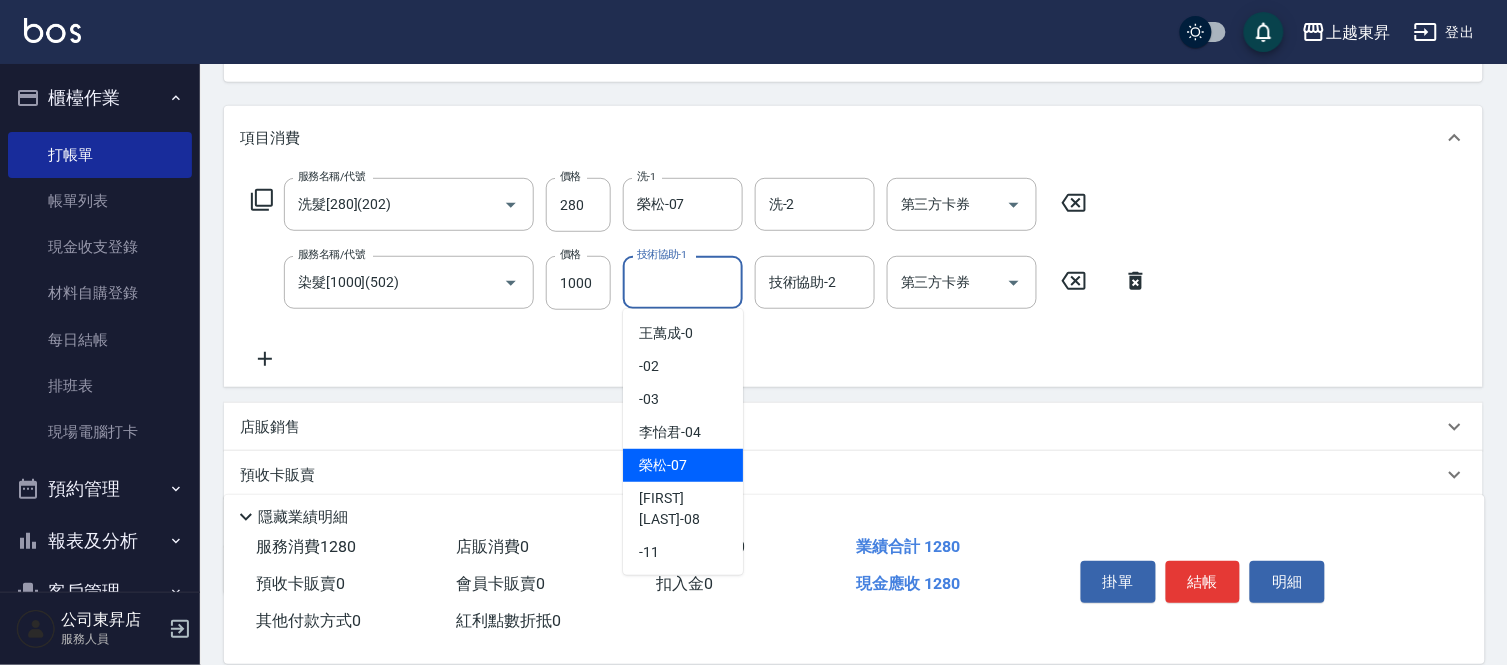 click on "[FIRST] -07" at bounding box center (663, 465) 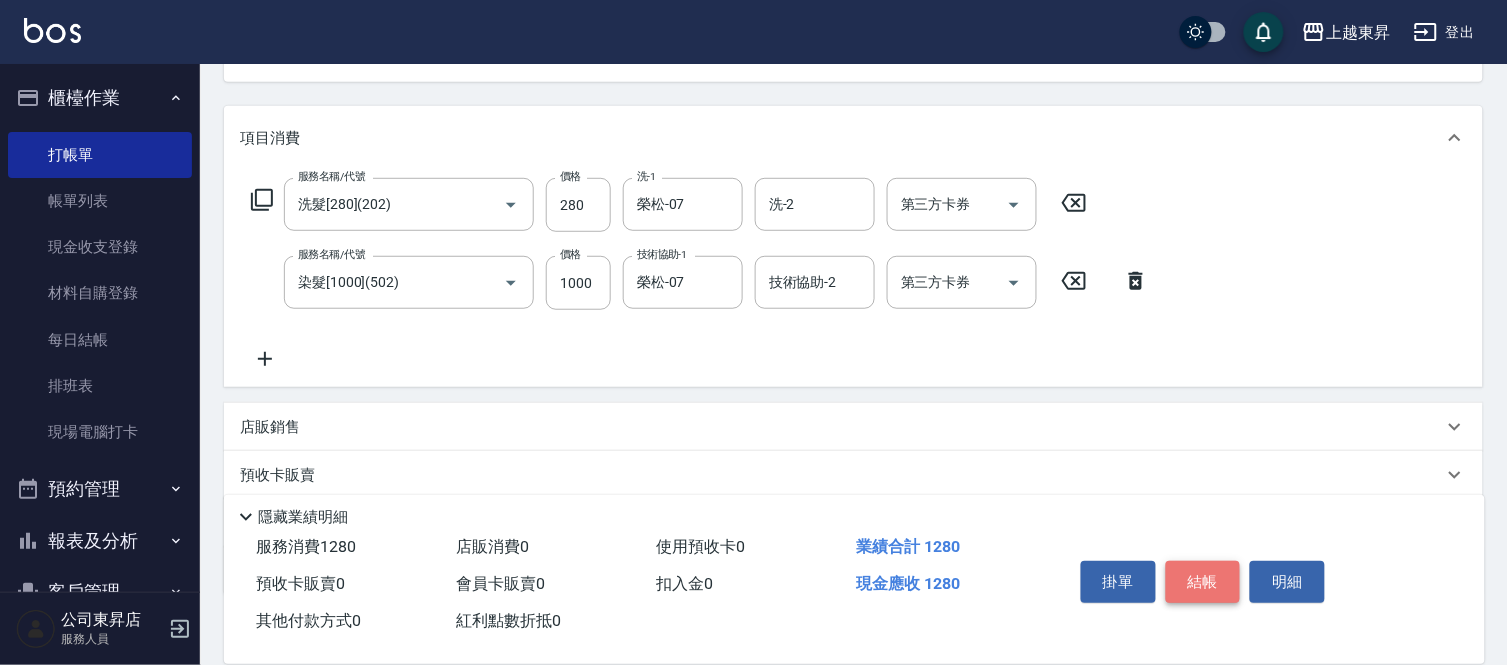 click on "結帳" at bounding box center (1203, 582) 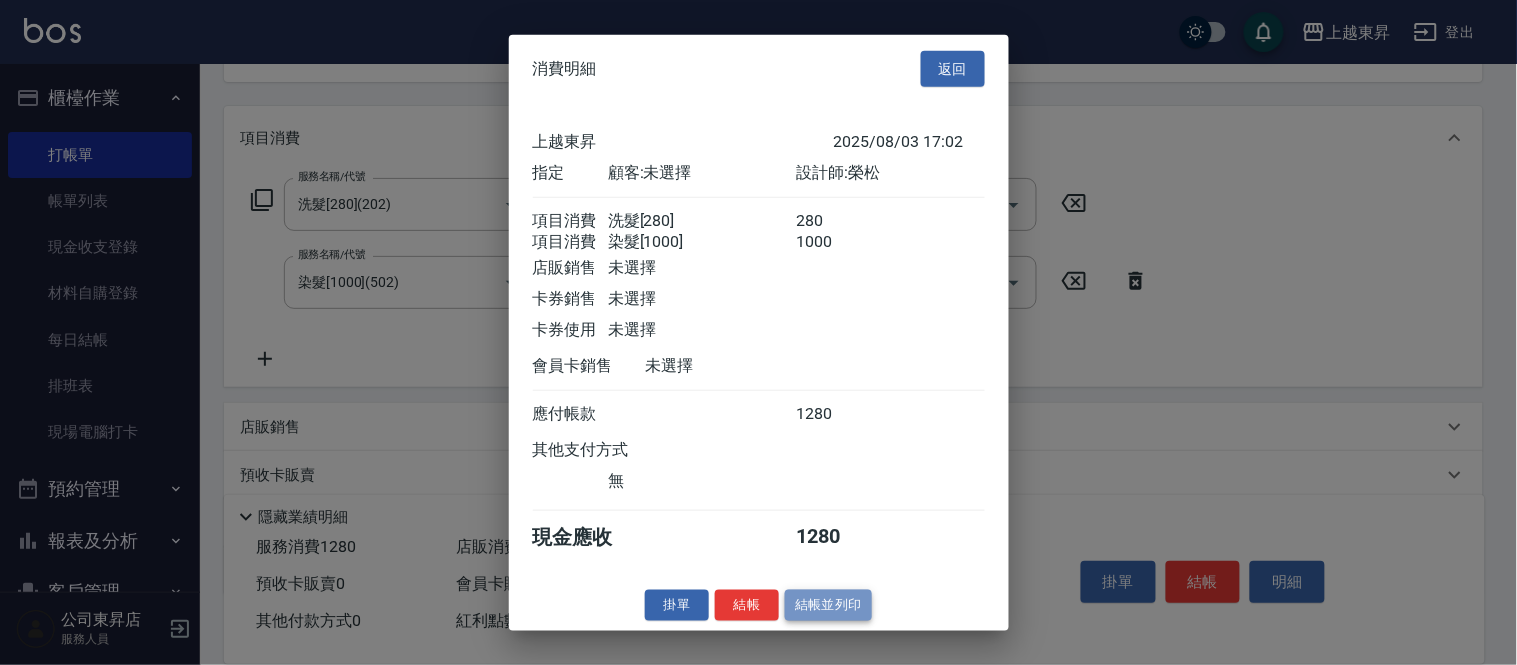 click on "結帳並列印" at bounding box center (828, 605) 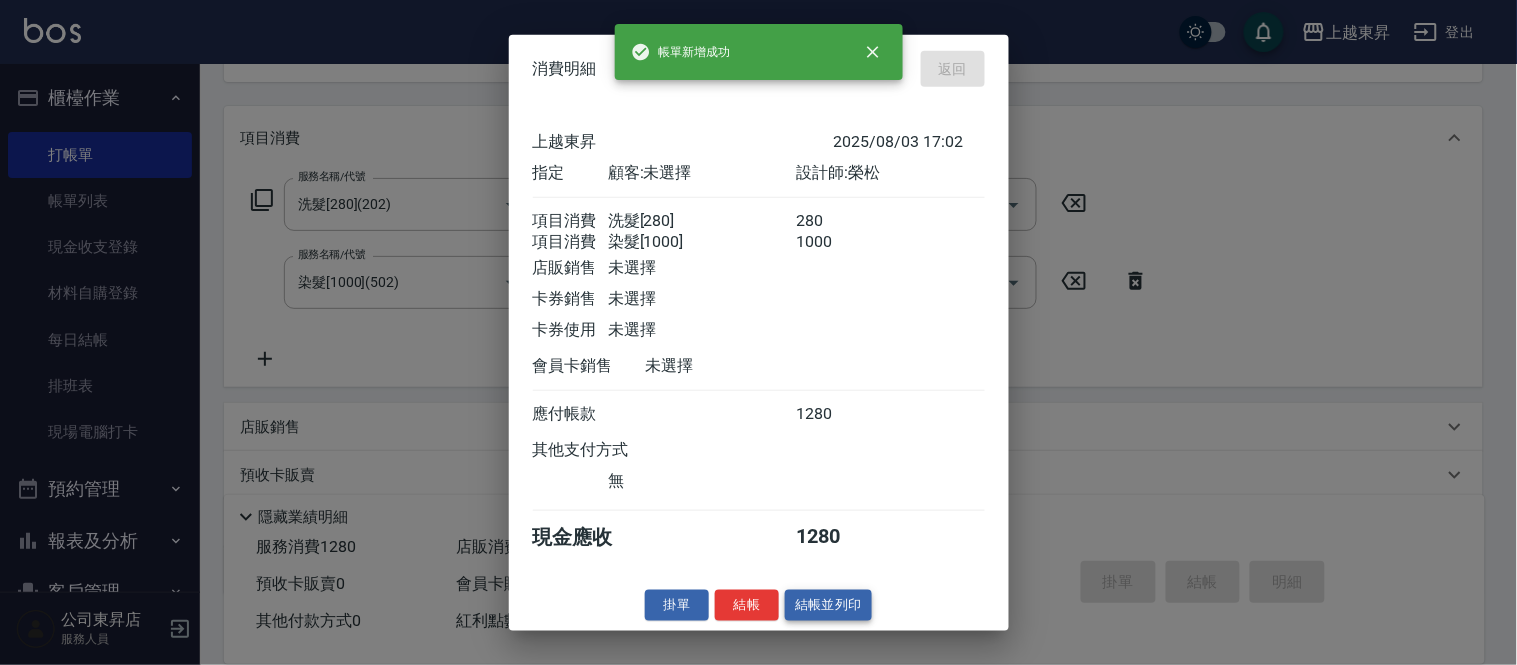 type on "[DATE] [TIME]" 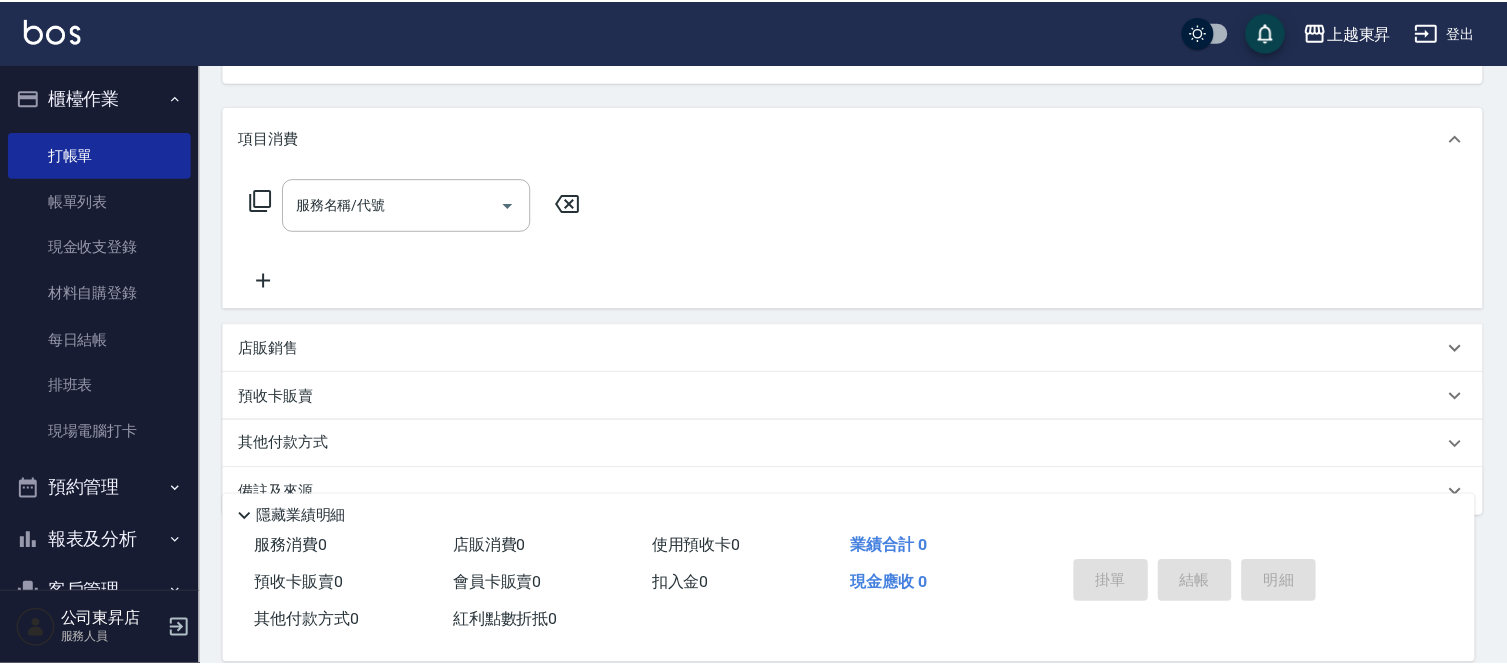 scroll, scrollTop: 194, scrollLeft: 0, axis: vertical 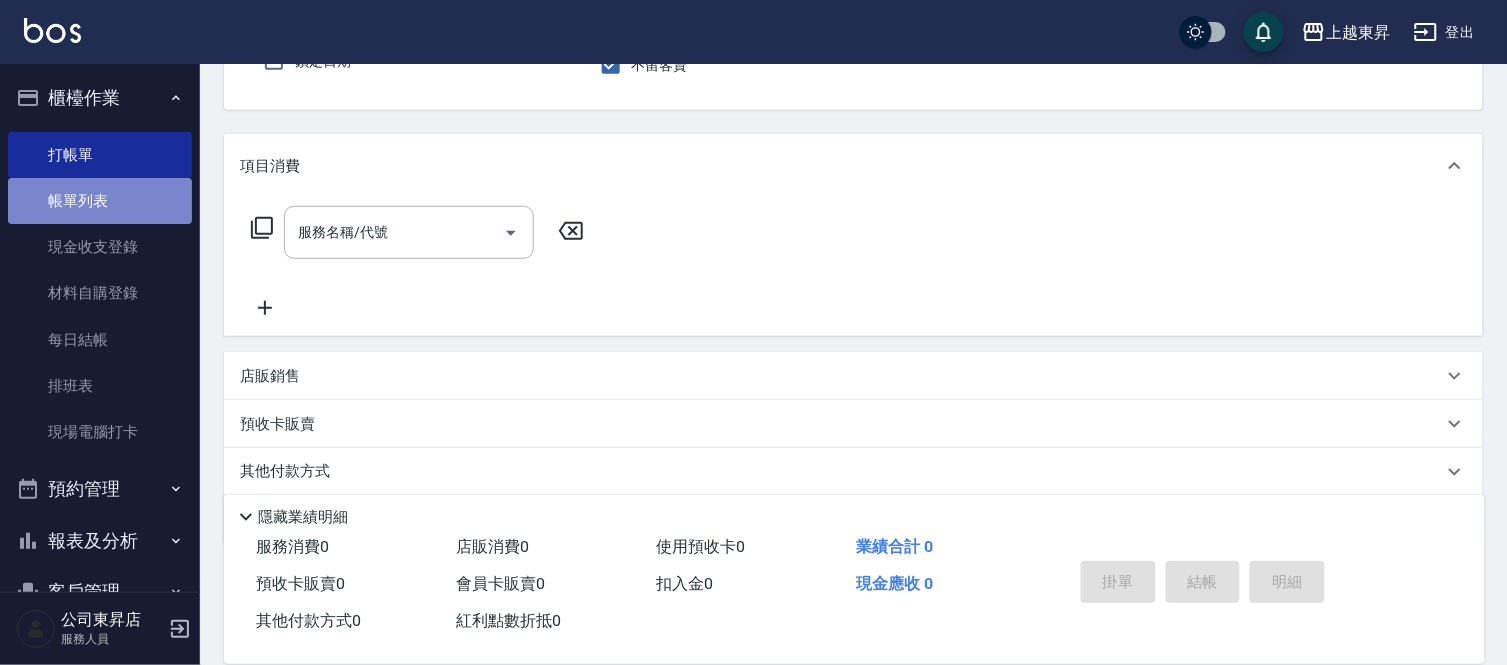 click on "帳單列表" at bounding box center (100, 201) 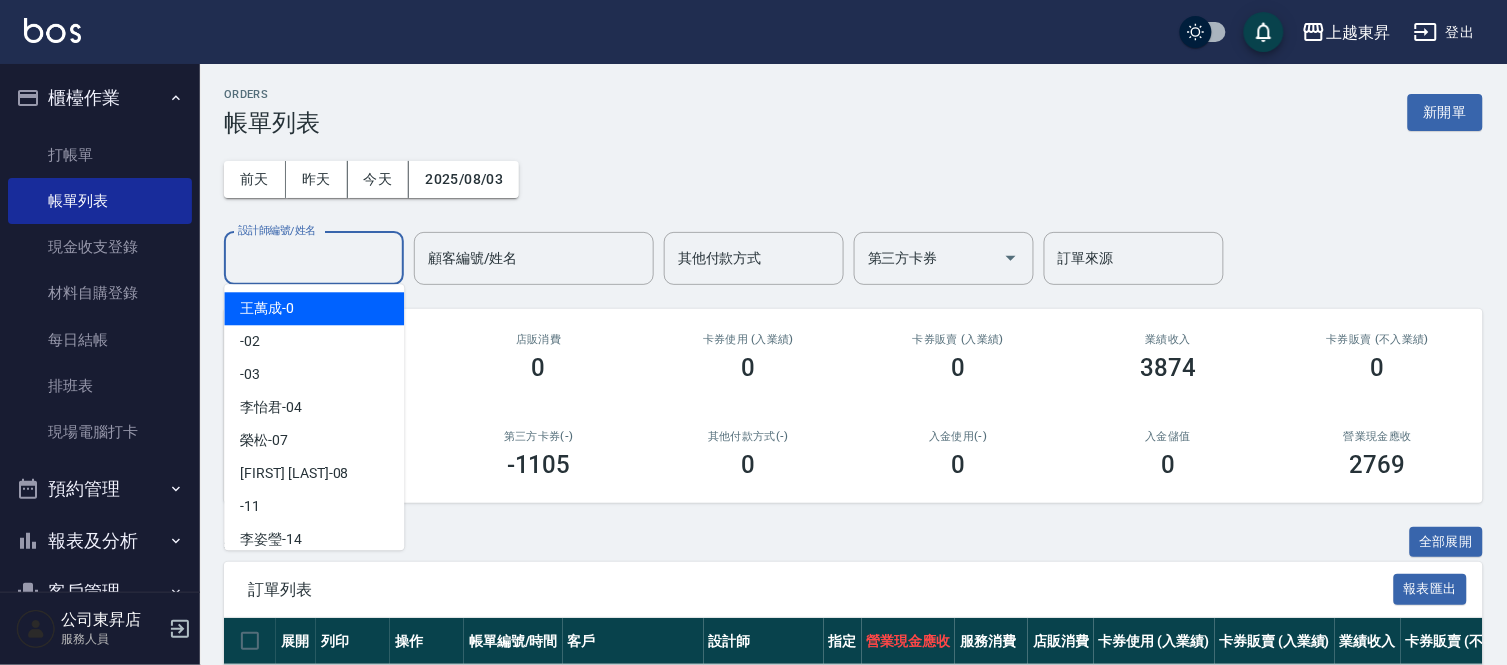 click on "設計師編號/姓名" at bounding box center (314, 258) 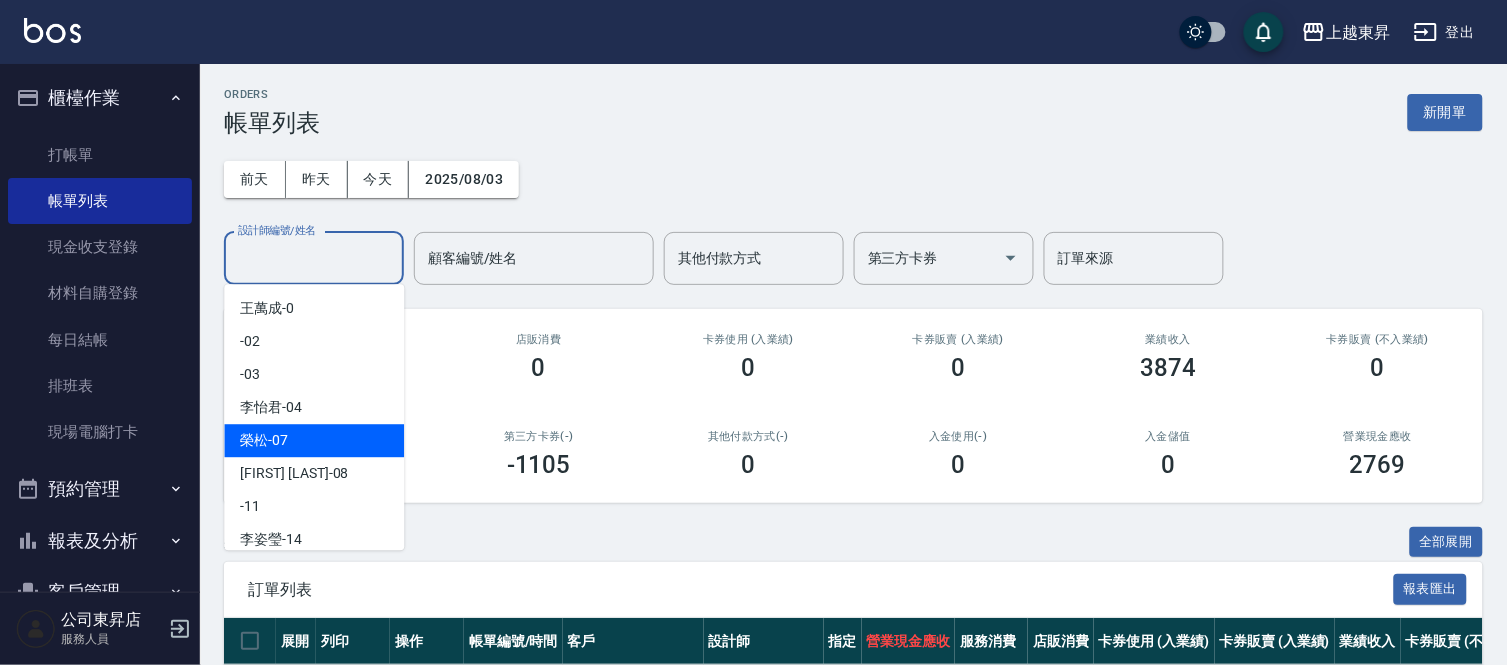 click on "[FIRST] -07" at bounding box center (264, 440) 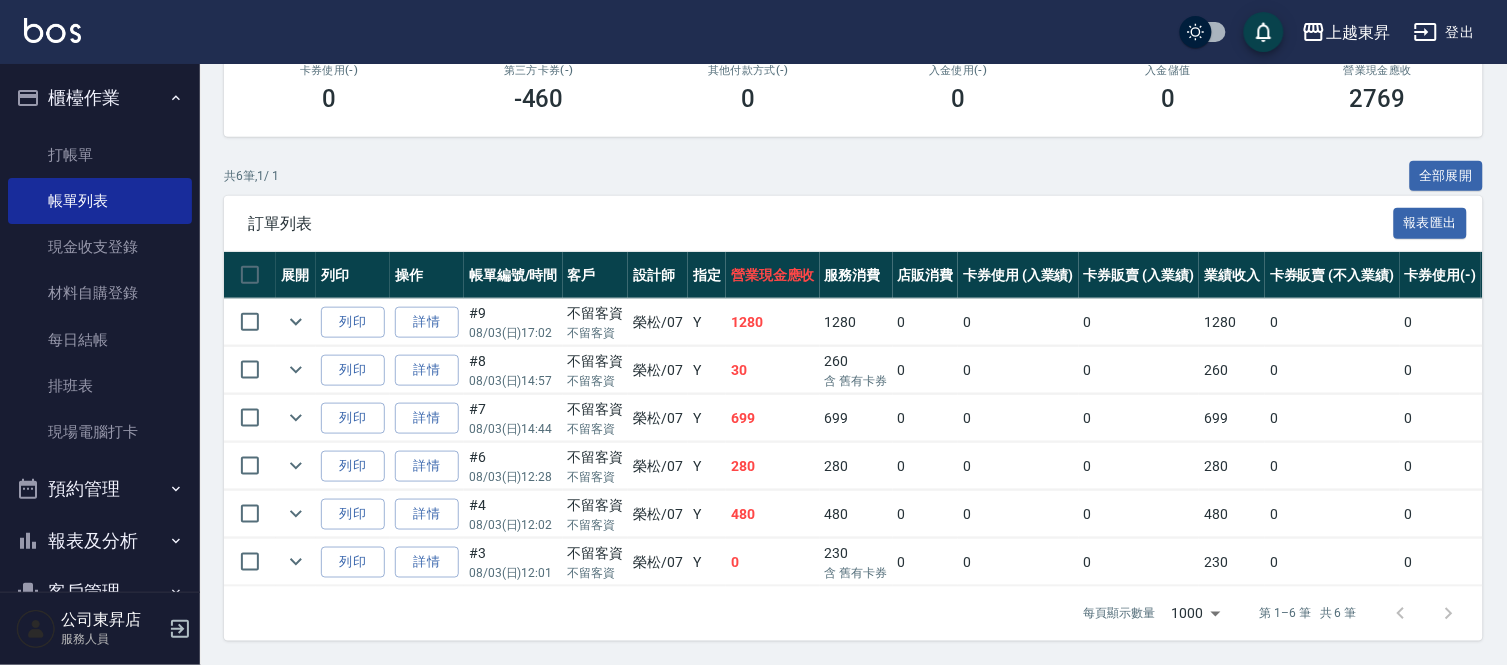 scroll, scrollTop: 383, scrollLeft: 0, axis: vertical 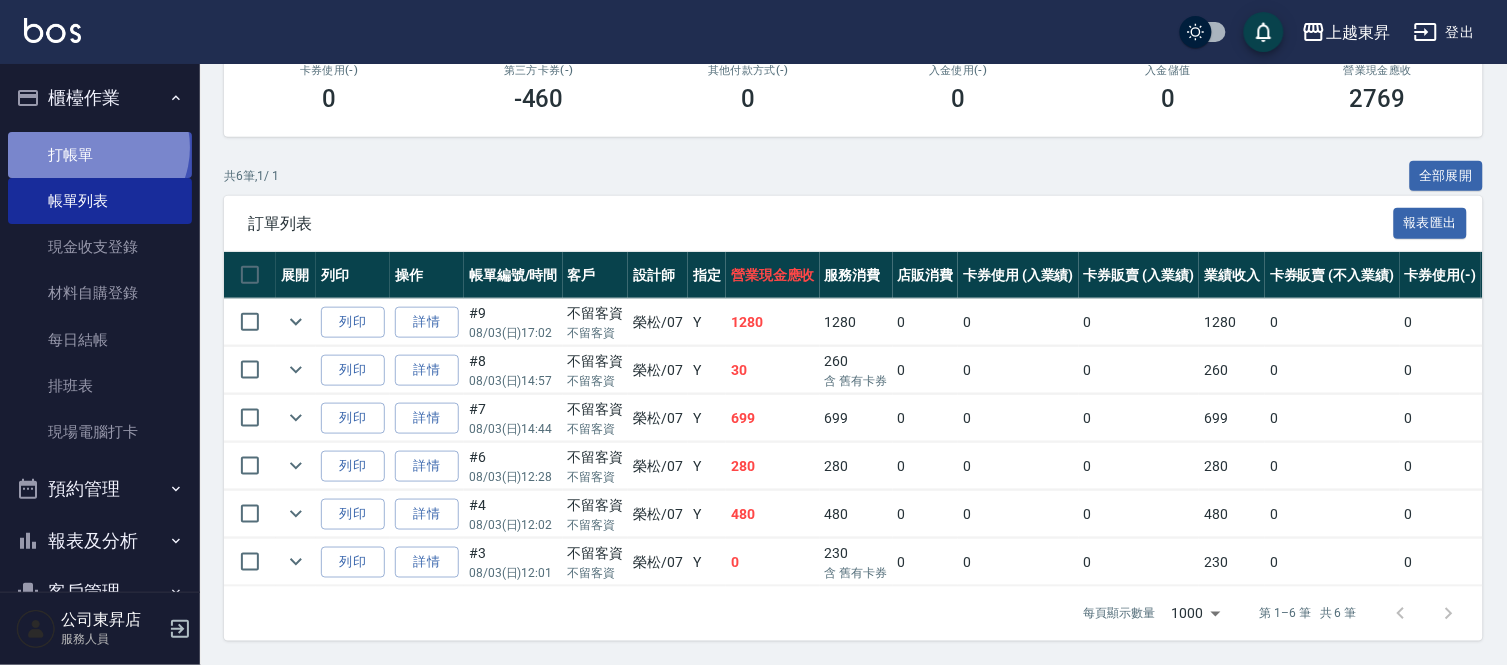 click on "打帳單" at bounding box center [100, 155] 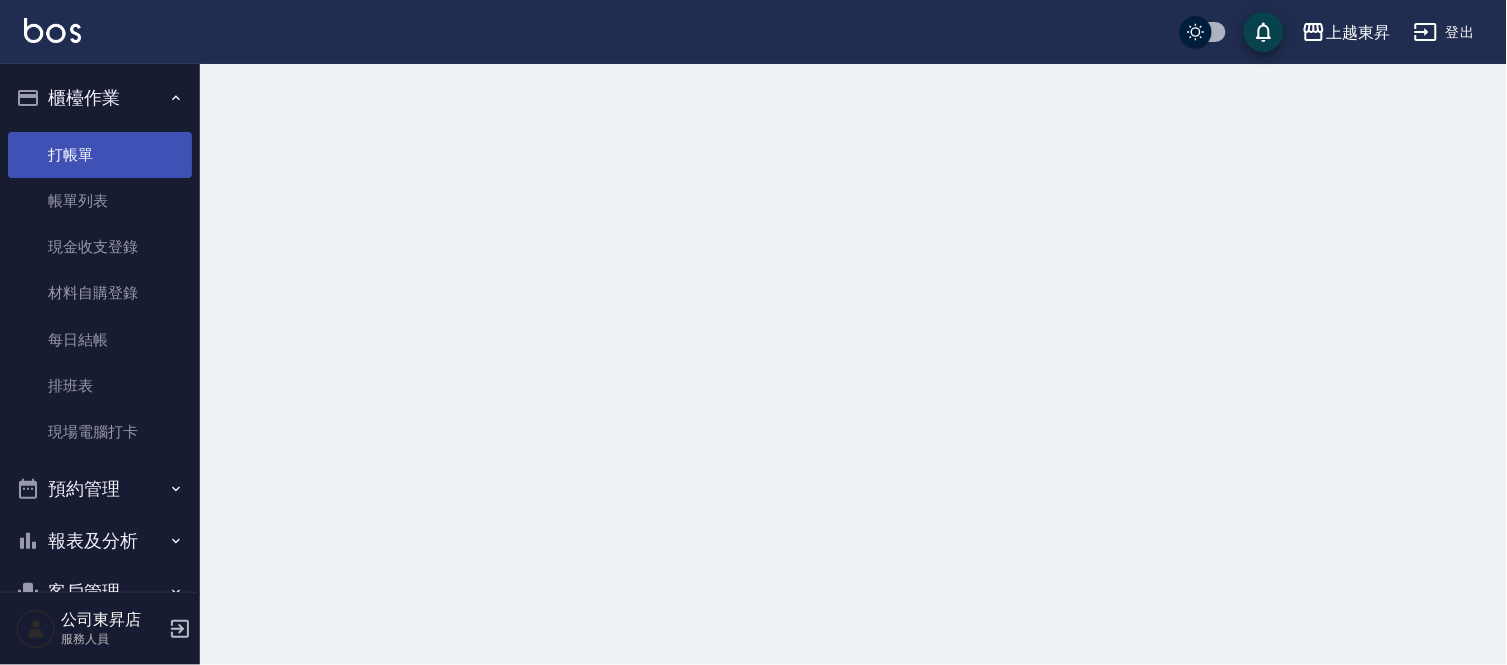 scroll, scrollTop: 0, scrollLeft: 0, axis: both 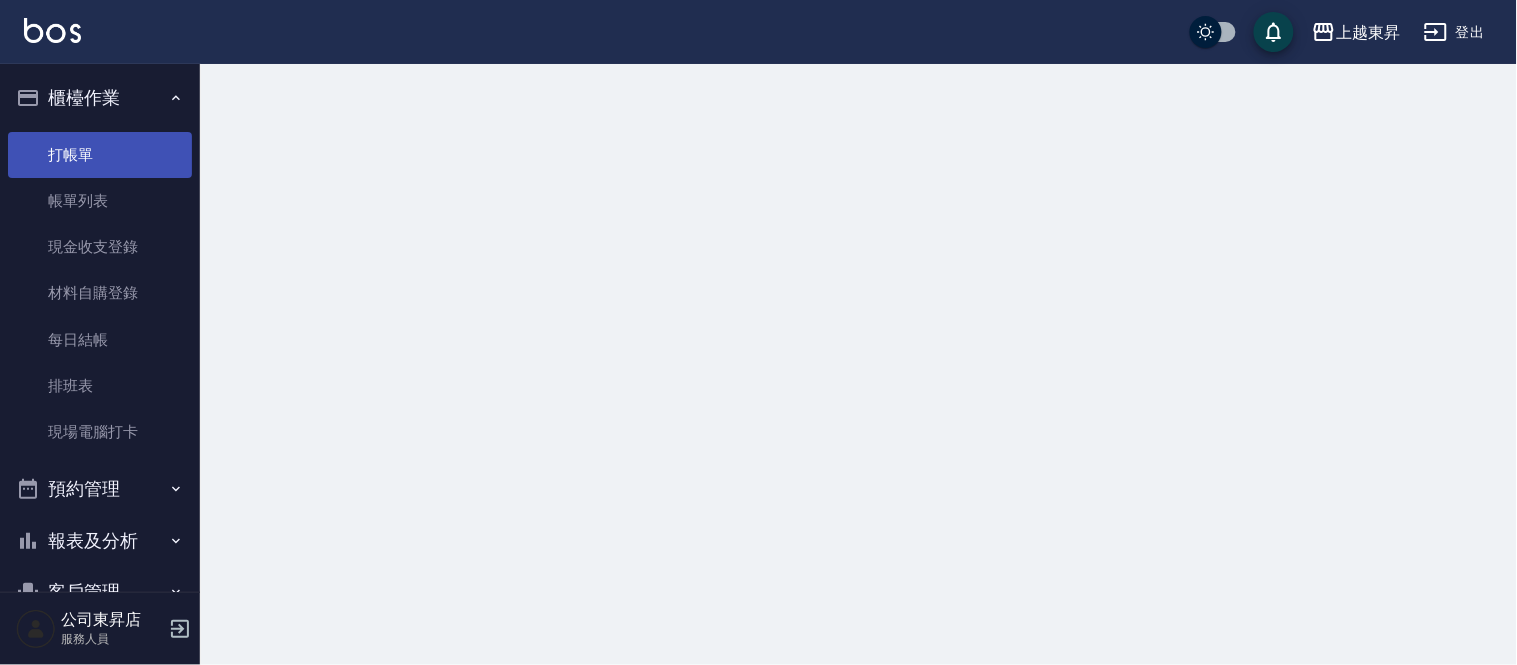 drag, startPoint x: 96, startPoint y: 147, endPoint x: 104, endPoint y: 172, distance: 26.24881 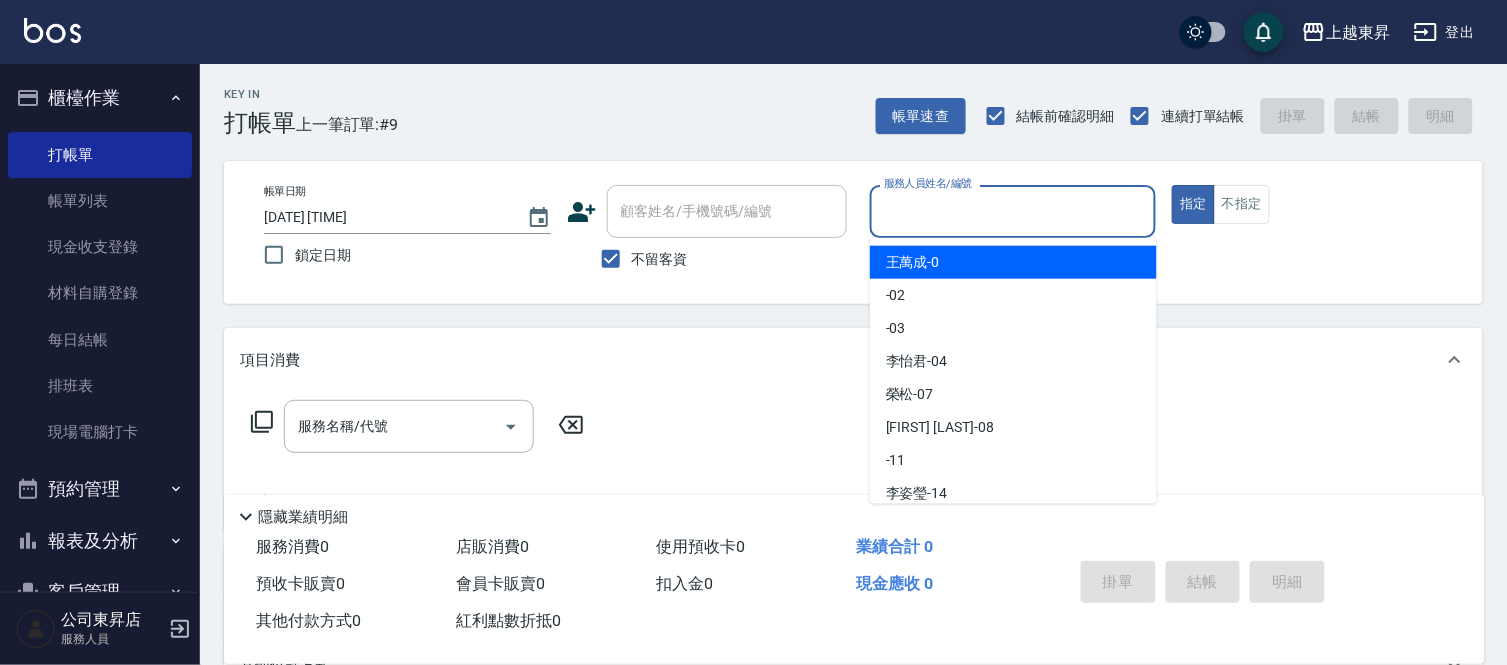 drag, startPoint x: 947, startPoint y: 202, endPoint x: 907, endPoint y: 263, distance: 72.94518 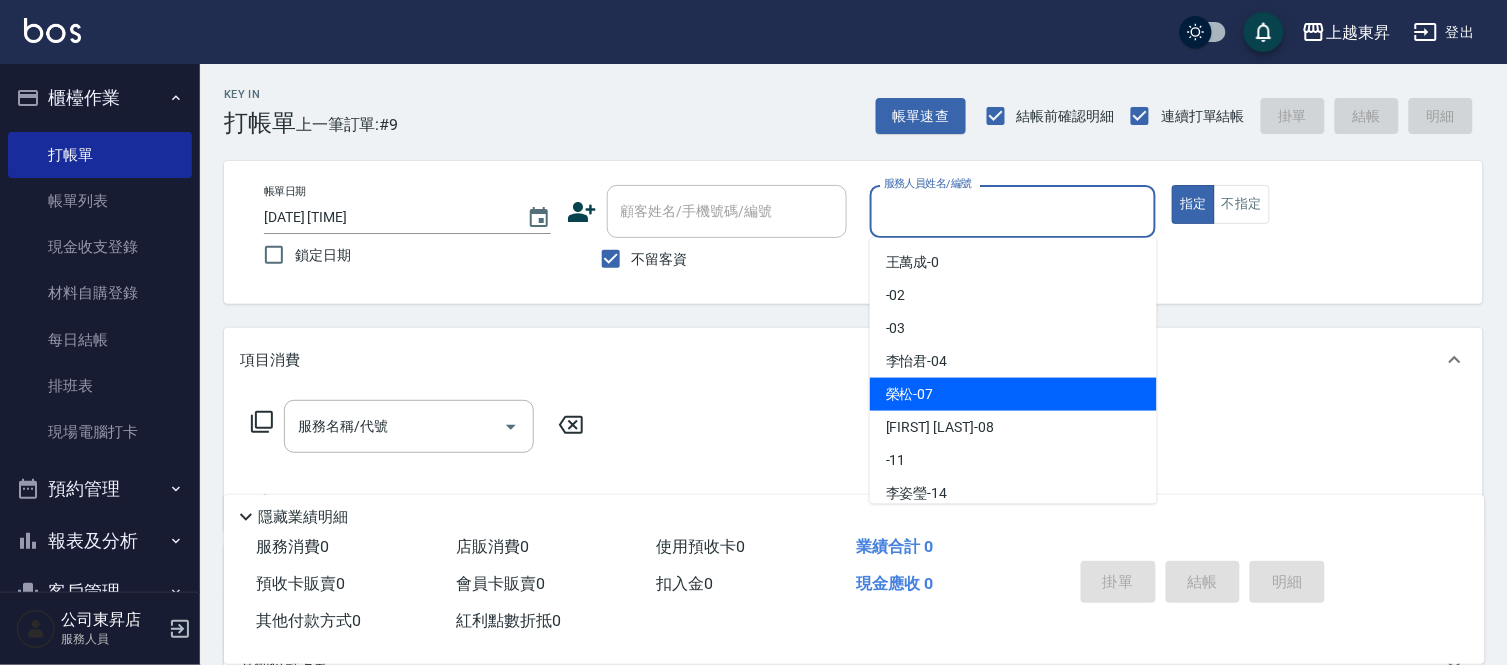 click on "[FIRST] -07" at bounding box center [910, 394] 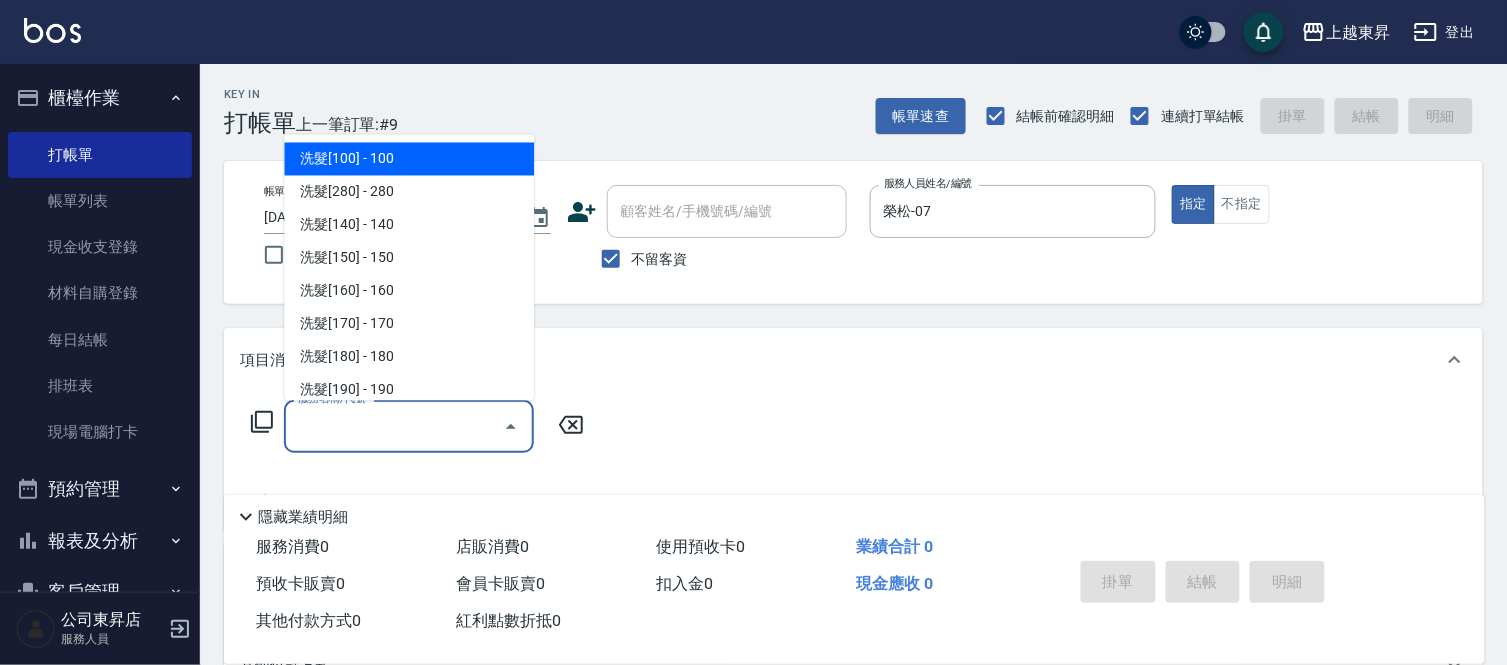 click on "服務名稱/代號" at bounding box center (394, 426) 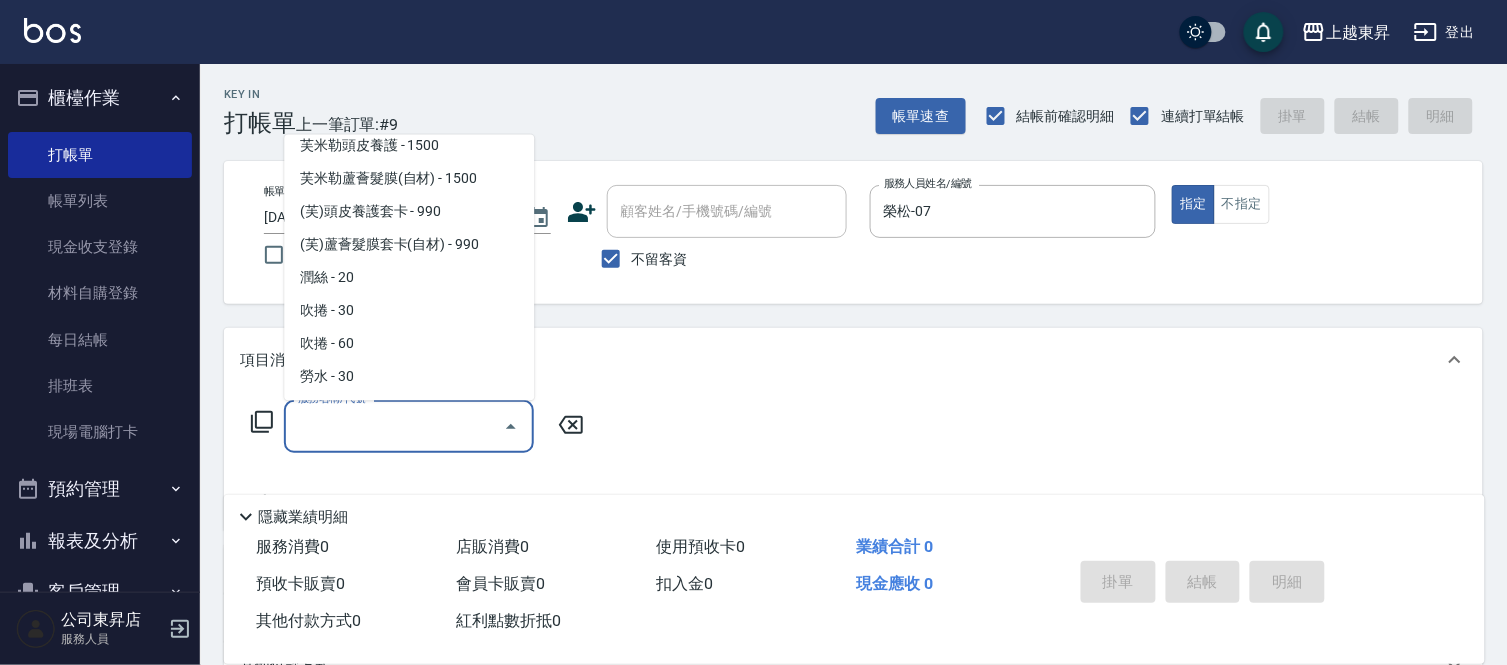 scroll, scrollTop: 3333, scrollLeft: 0, axis: vertical 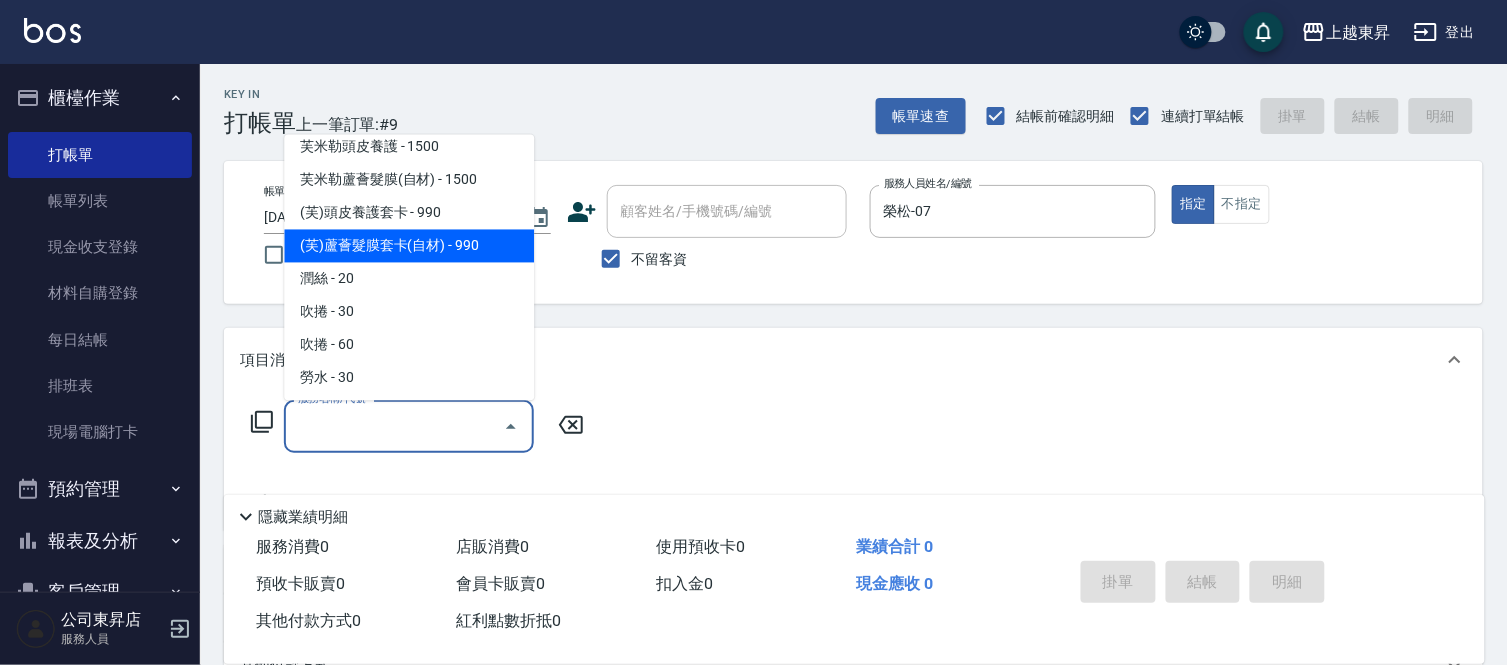 click on "(芙)蘆薈髮膜套卡(自材) - 990" at bounding box center (409, 246) 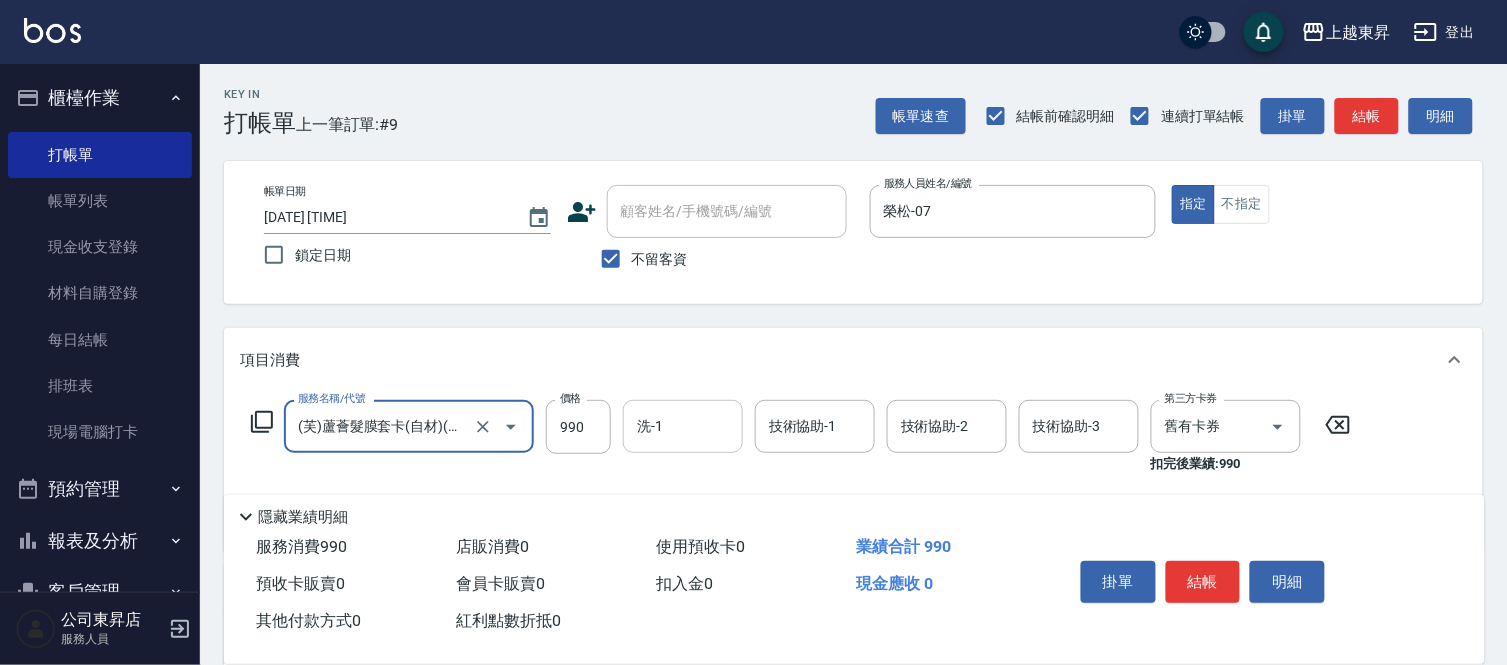 click on "洗-1" at bounding box center (683, 426) 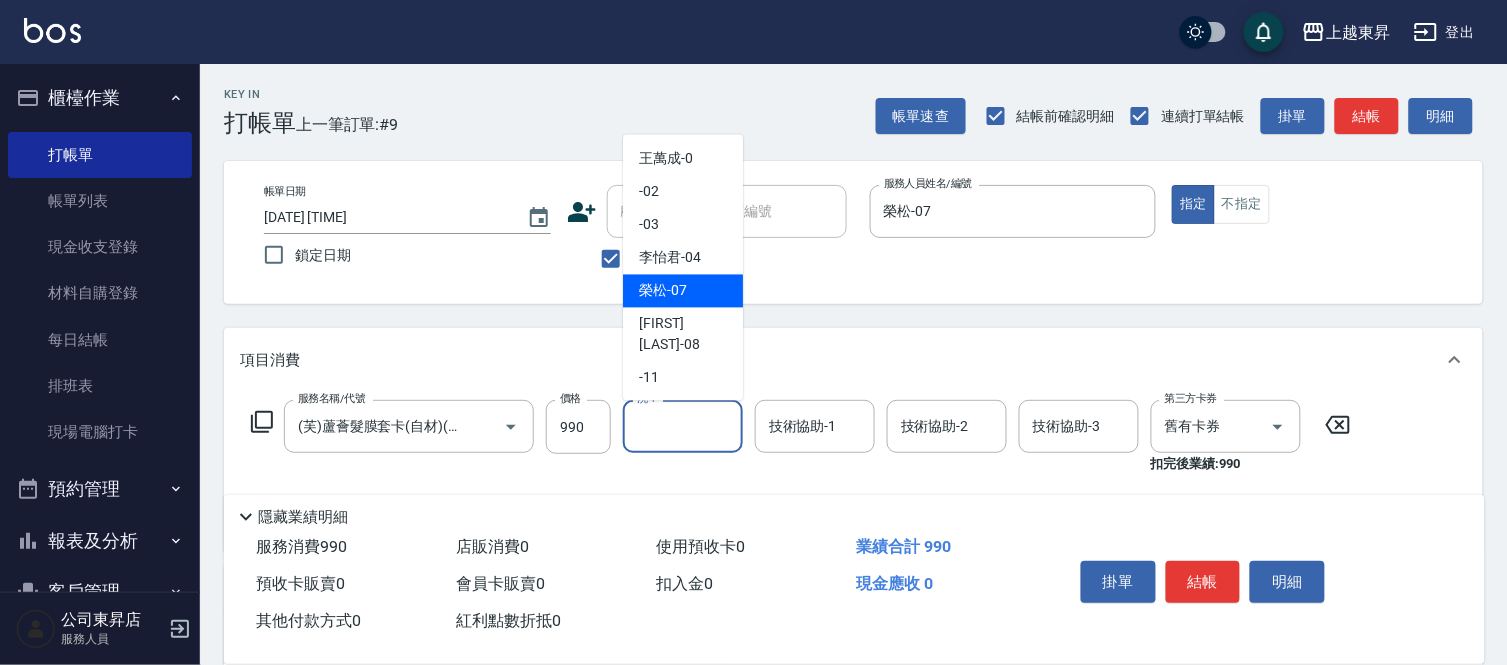 drag, startPoint x: 653, startPoint y: 275, endPoint x: 712, endPoint y: 386, distance: 125.70601 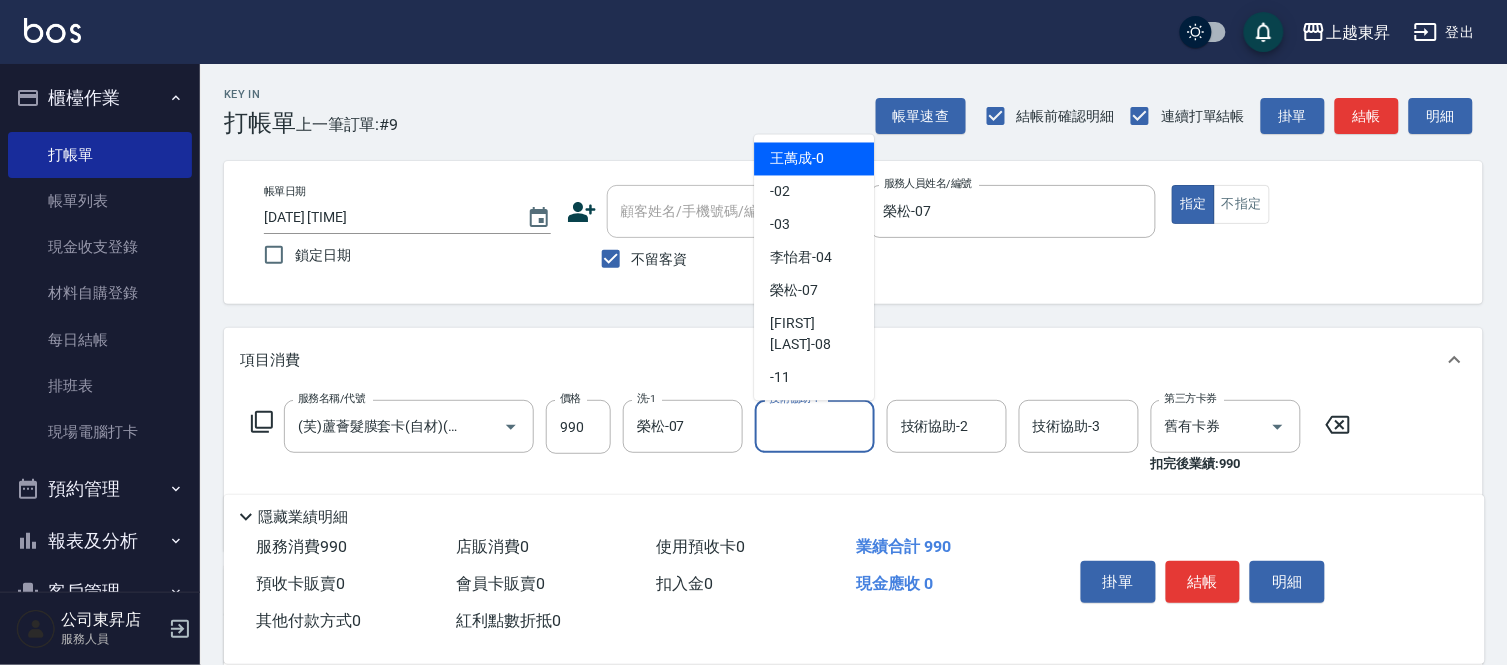 click on "技術協助-1" at bounding box center [815, 426] 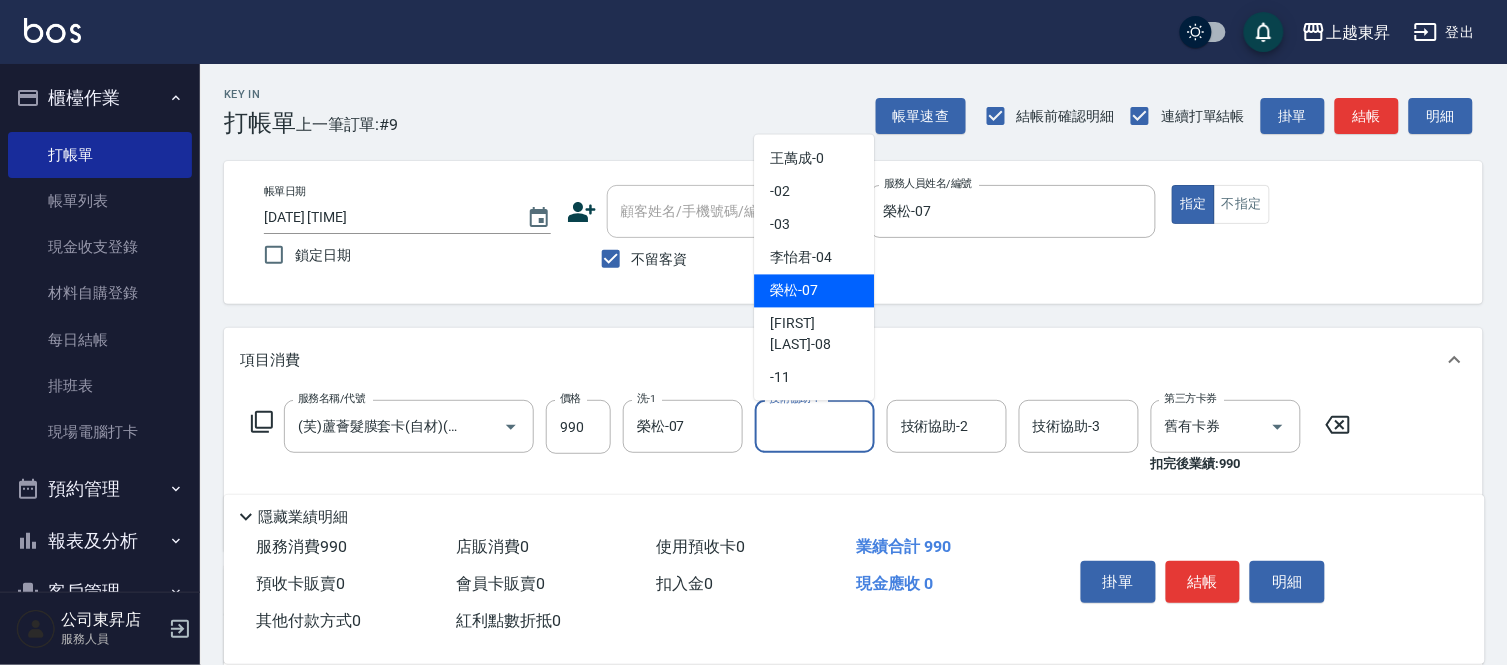 drag, startPoint x: 792, startPoint y: 291, endPoint x: 757, endPoint y: 382, distance: 97.49872 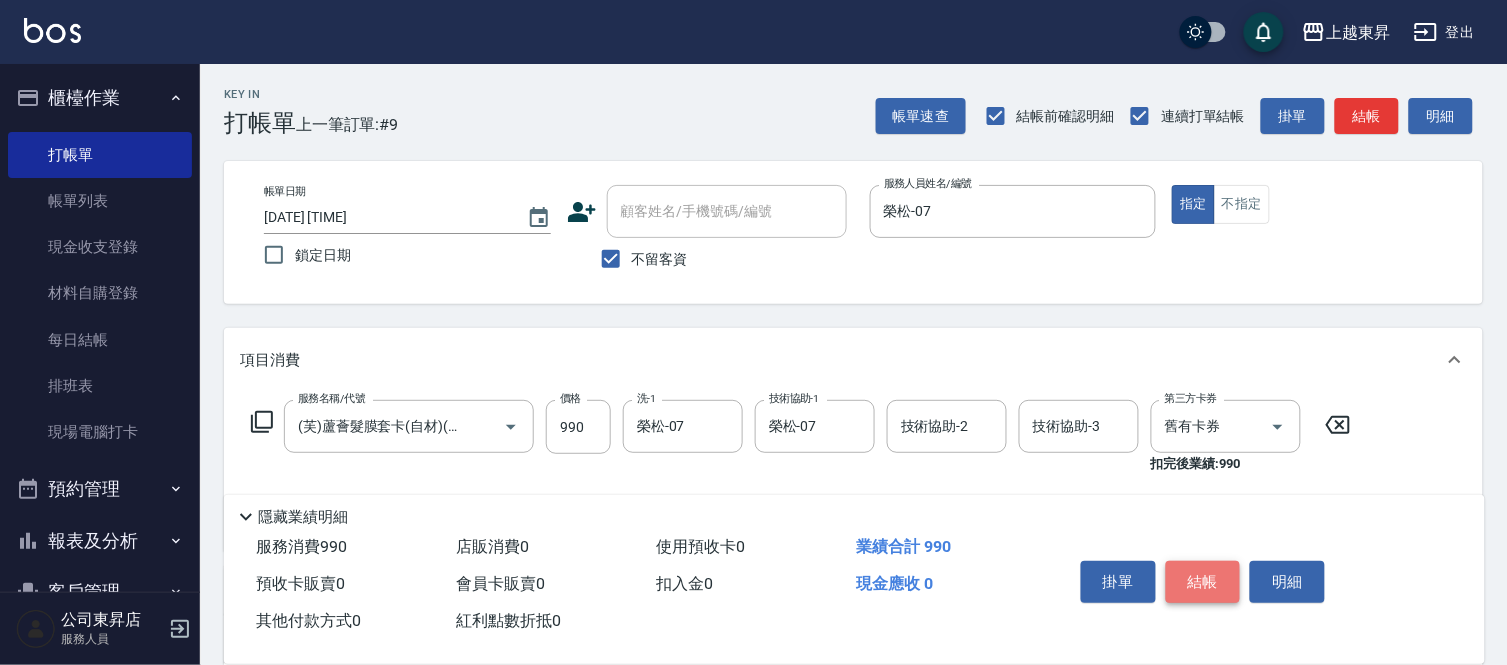 click on "結帳" at bounding box center (1203, 582) 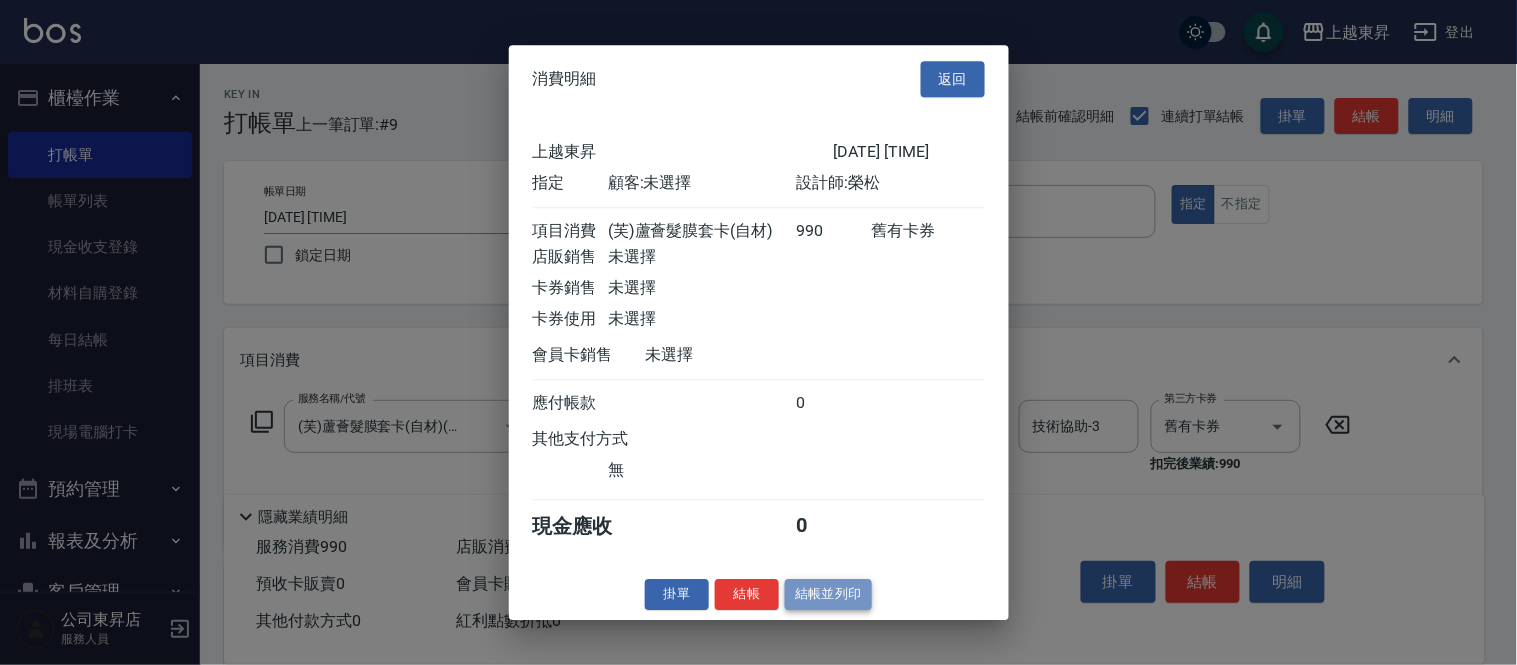click on "結帳並列印" at bounding box center [828, 594] 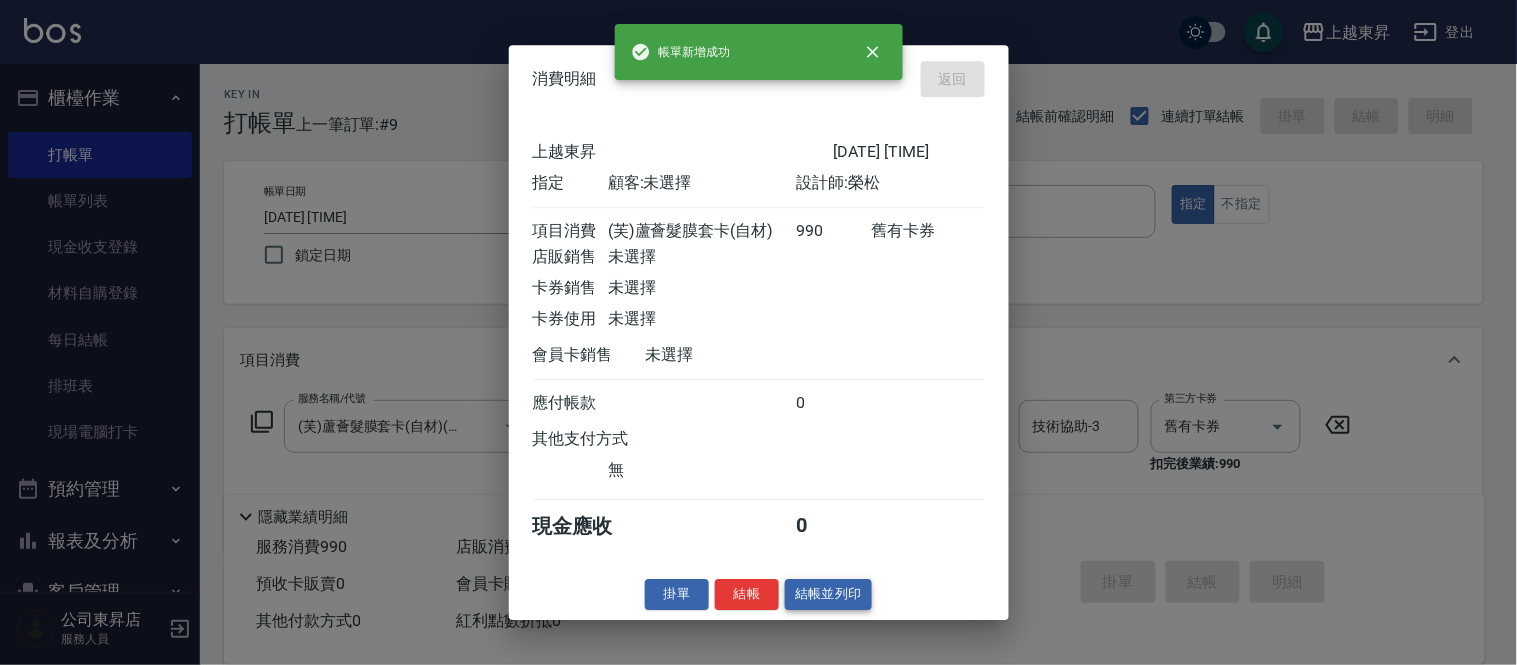 type 